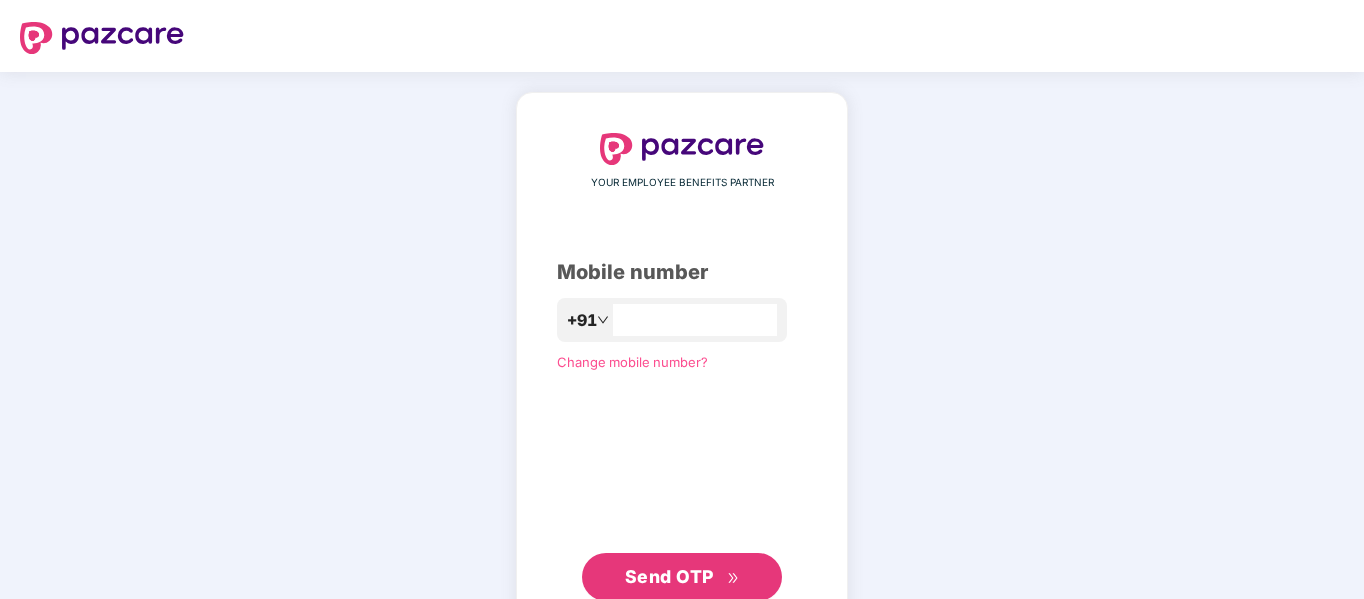 scroll, scrollTop: 0, scrollLeft: 0, axis: both 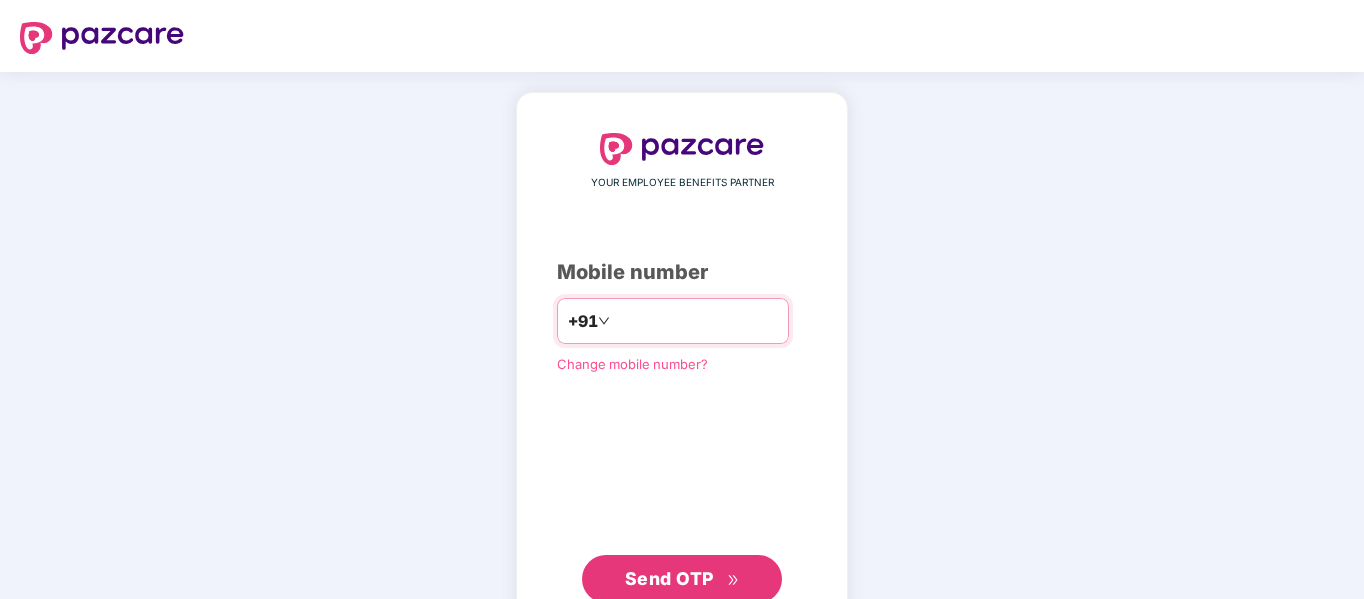 click at bounding box center (696, 321) 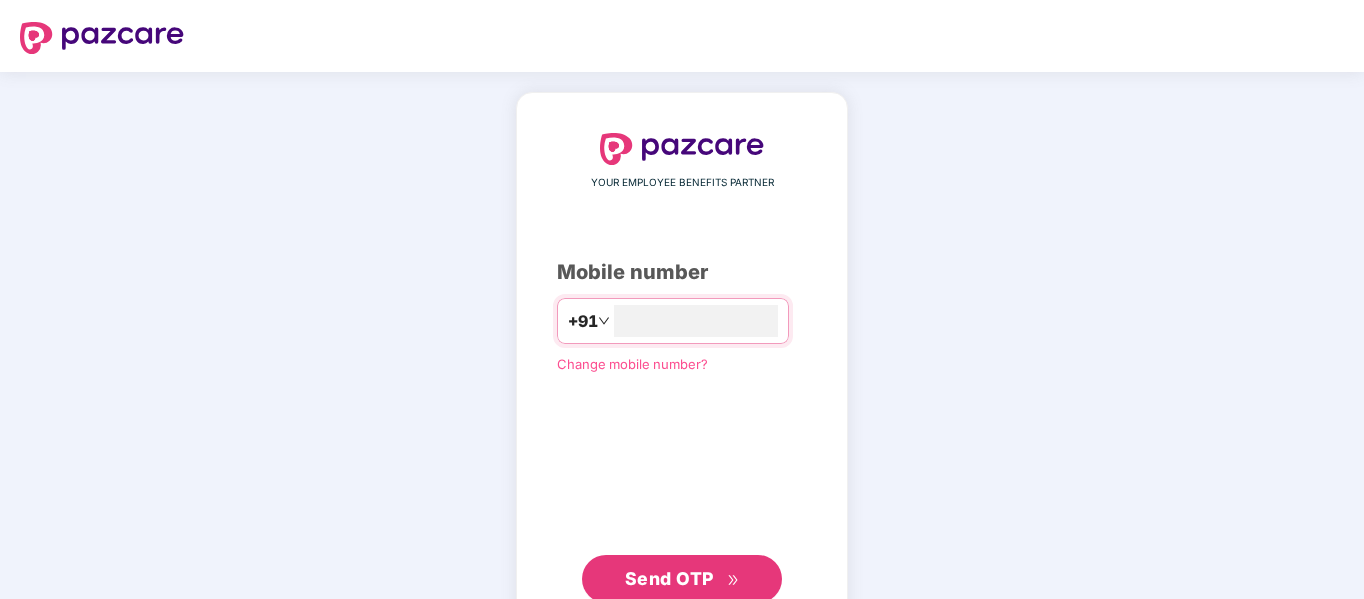 click on "Send OTP" at bounding box center (669, 578) 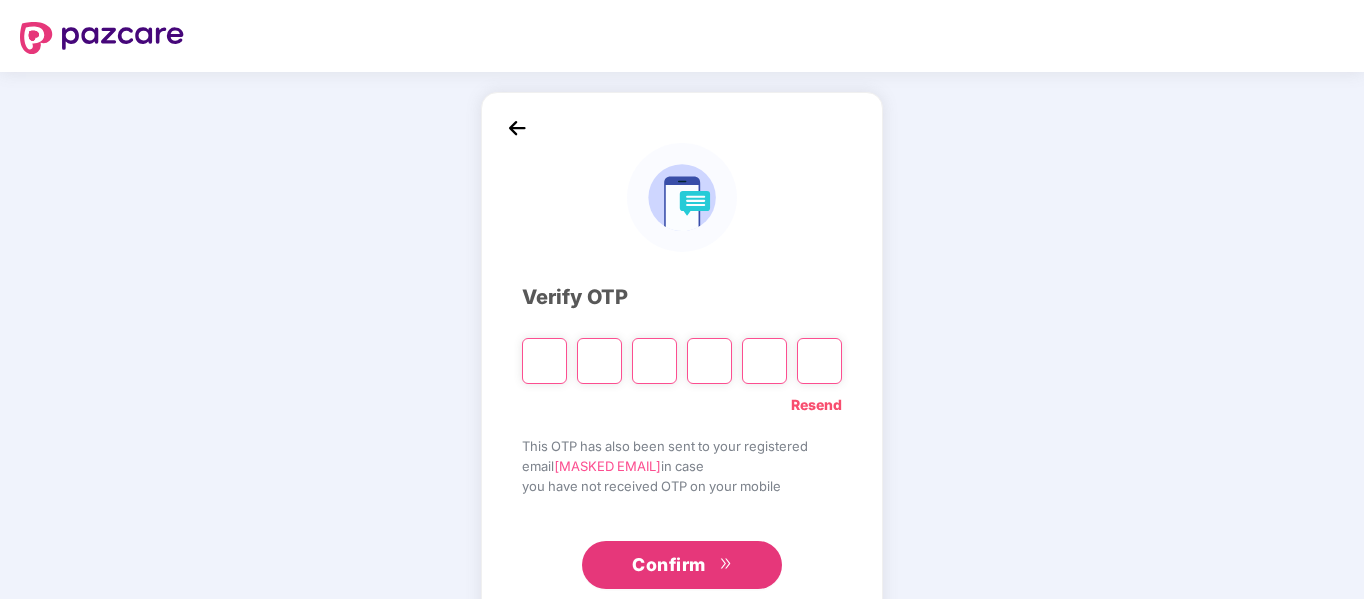 type on "*" 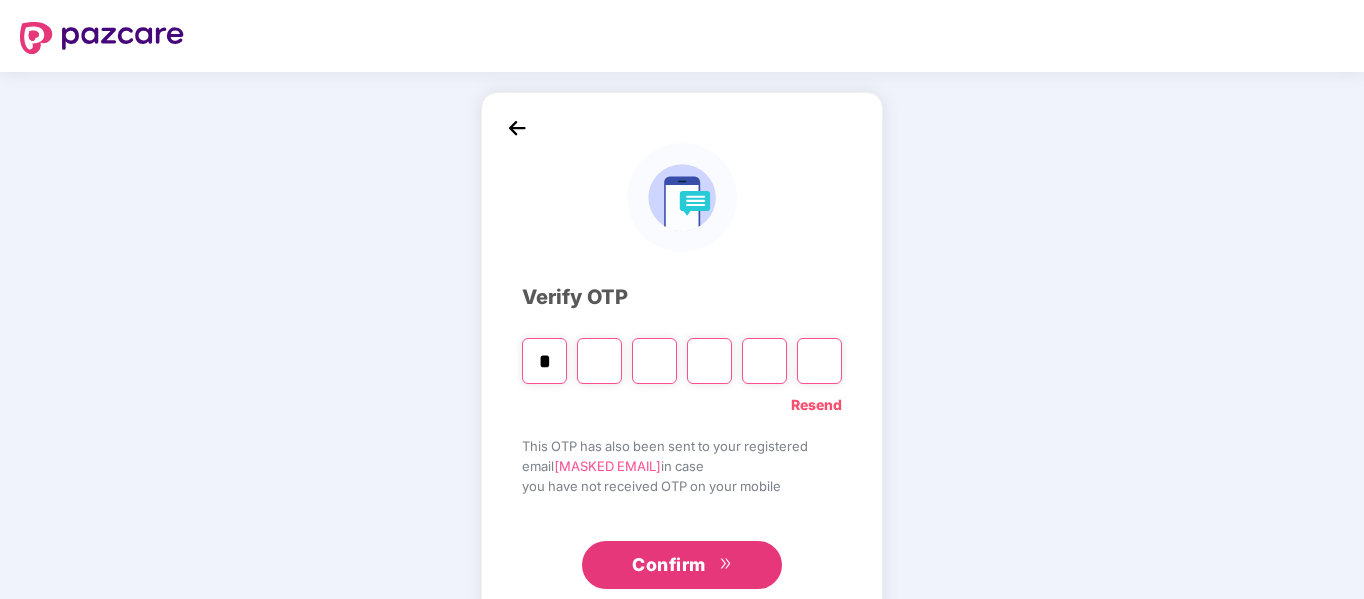 type on "*" 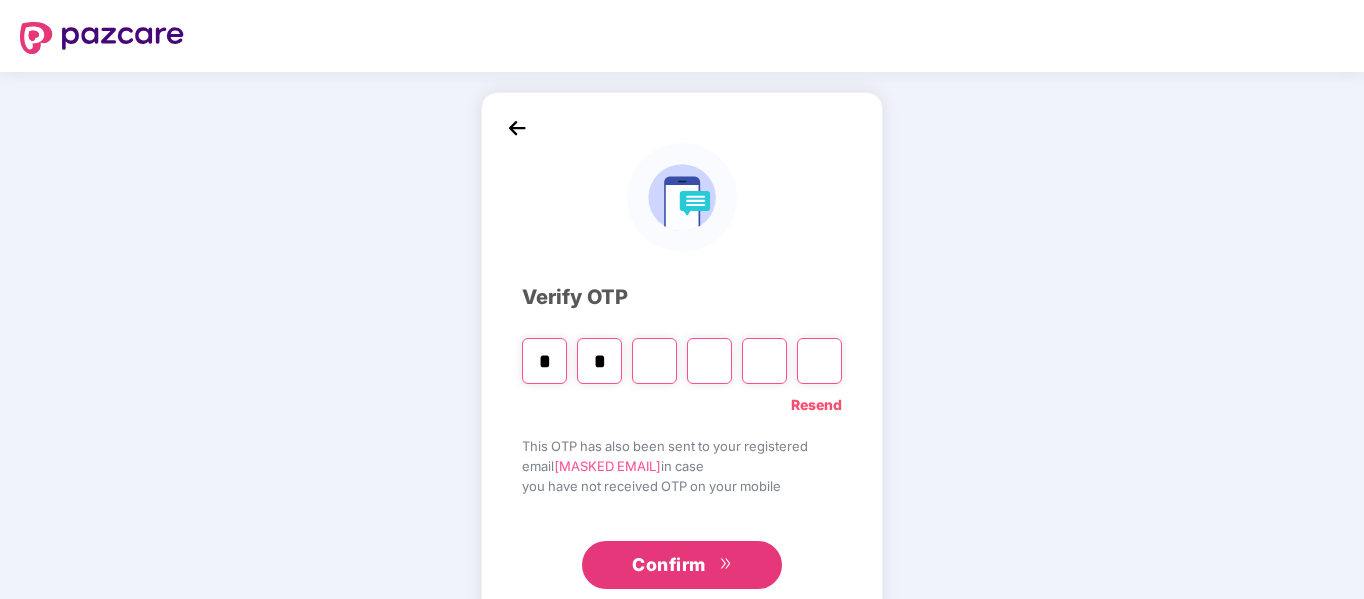 type on "*" 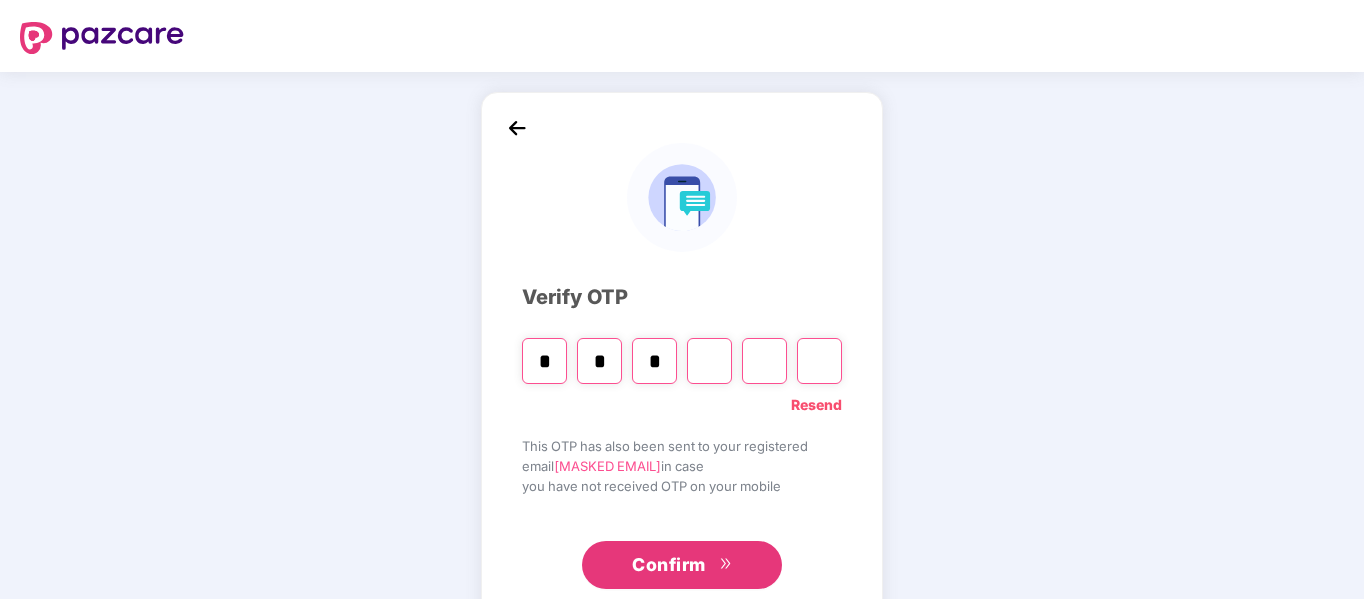 type on "*" 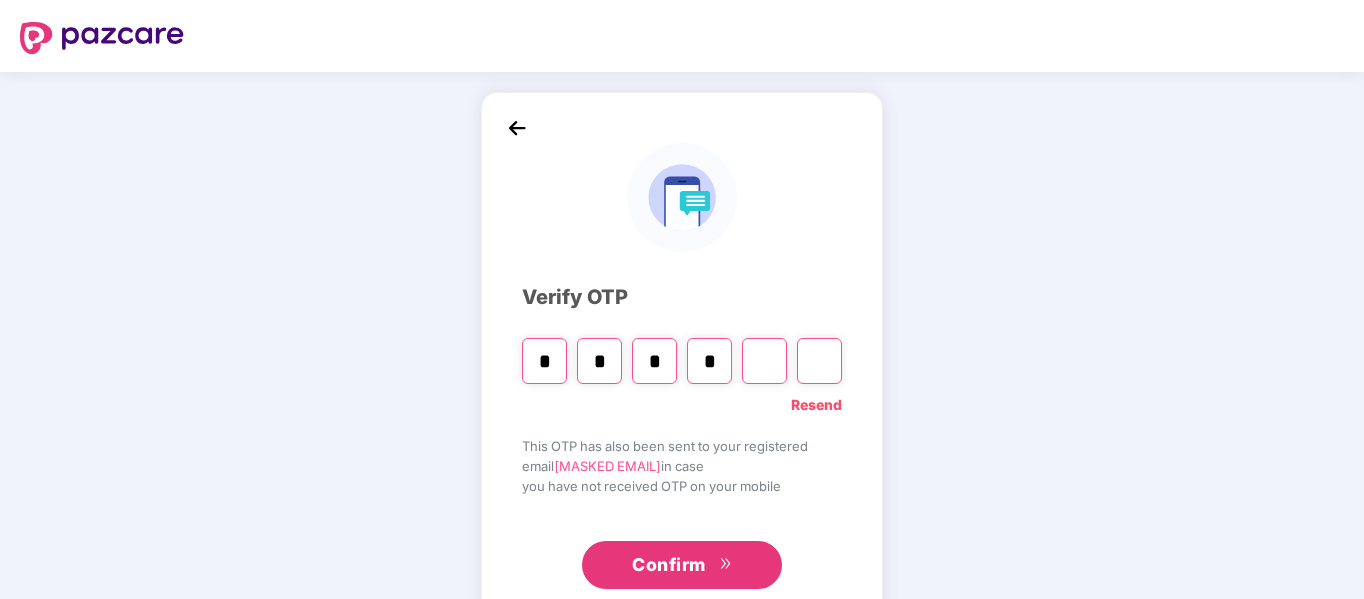 type on "*" 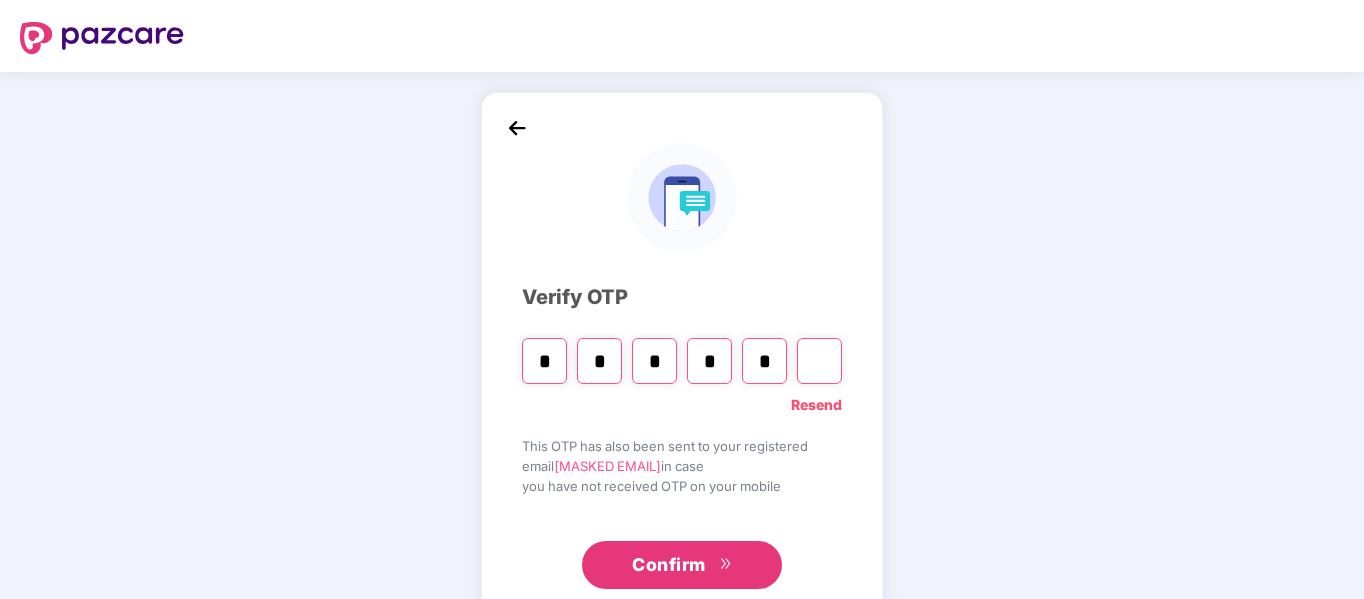 type on "*" 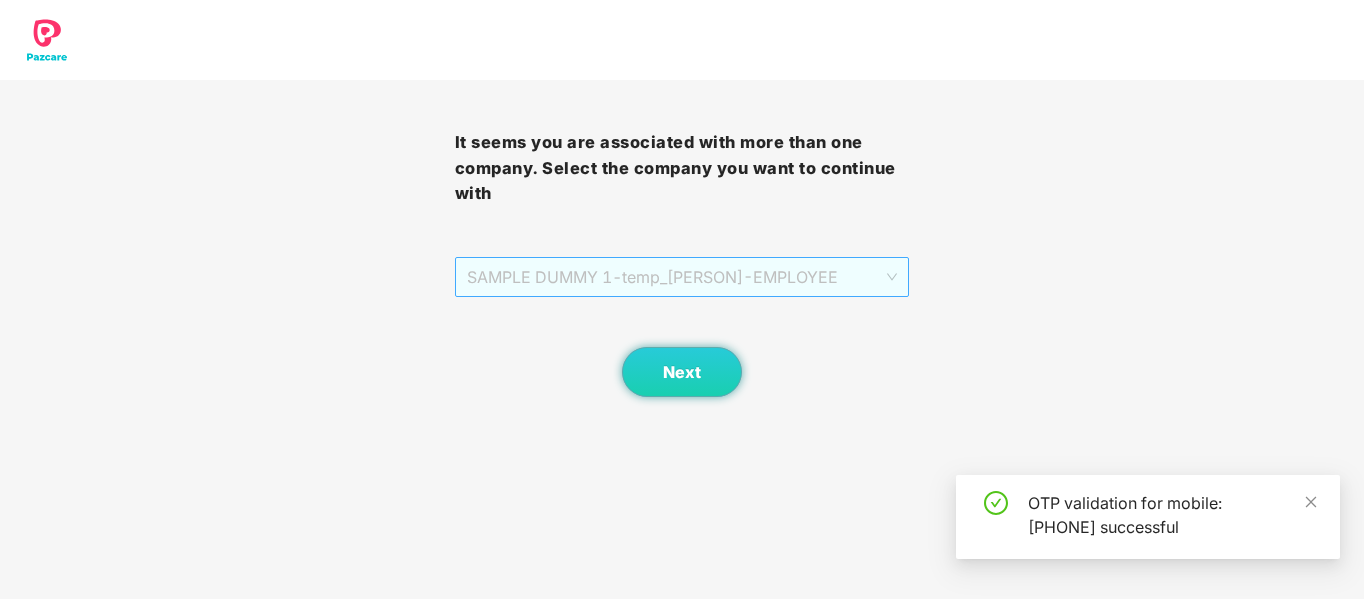 click on "SAMPLE DUMMY 1 - temp_[PERSON] - EMPLOYEE" at bounding box center (682, 277) 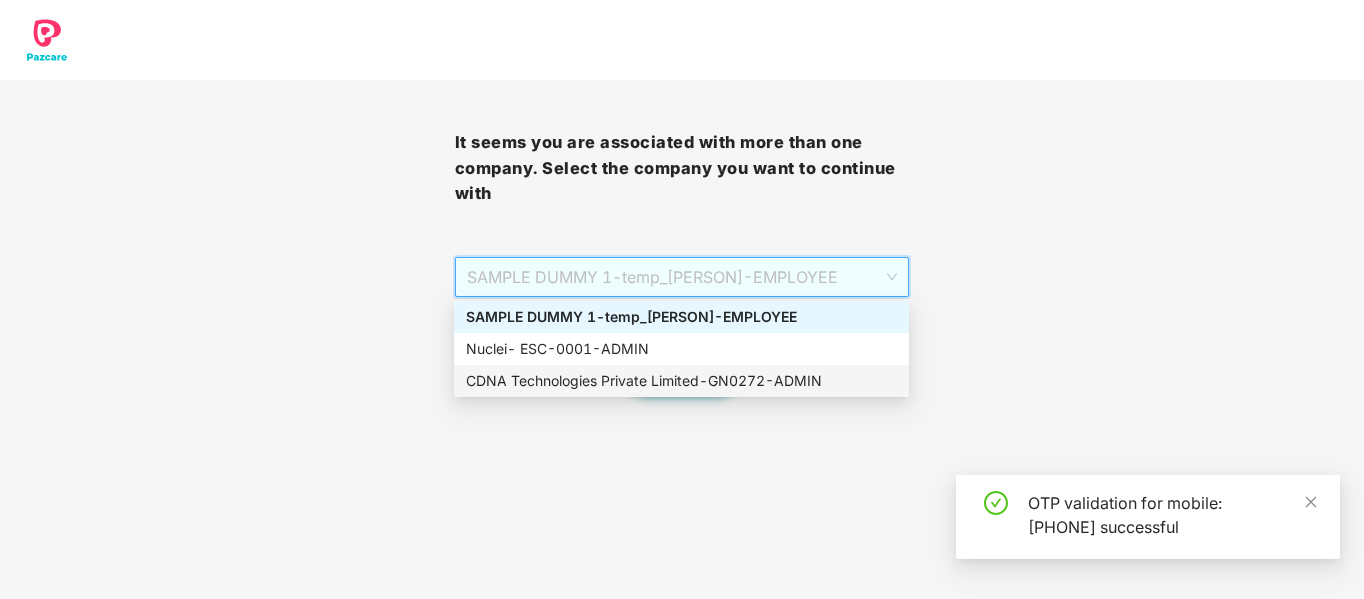 click on "CDNA Technologies Private Limited  -  GN0272  -  ADMIN" at bounding box center [681, 381] 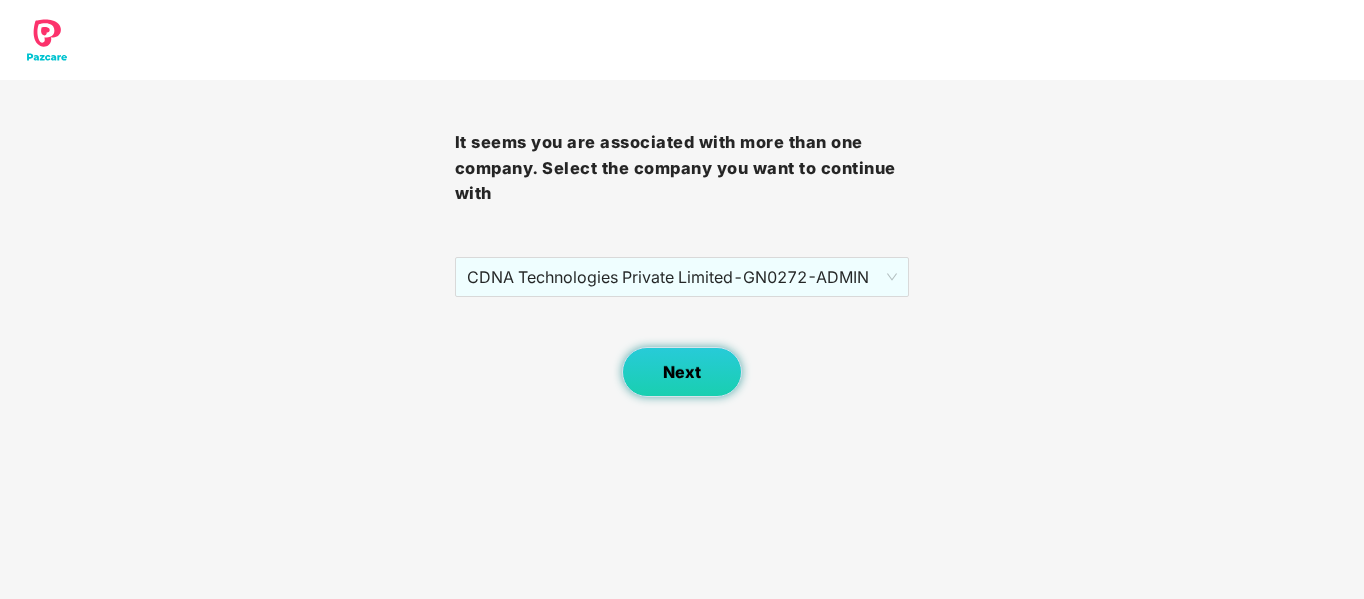 click on "Next" at bounding box center [682, 372] 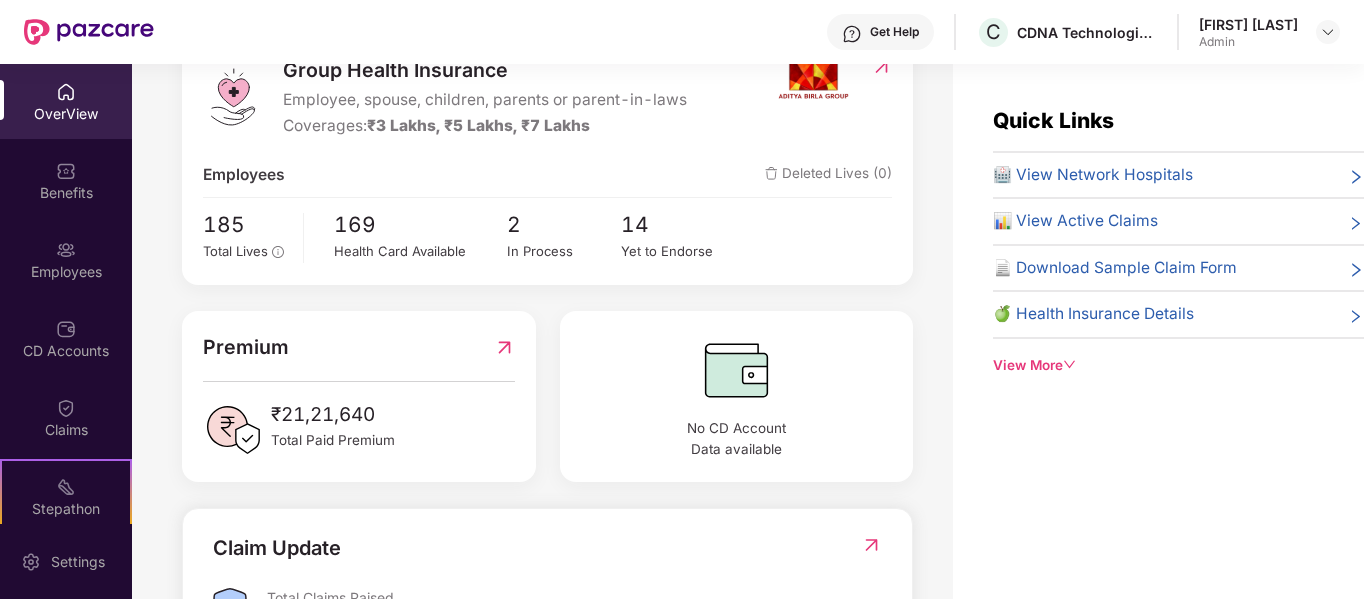 scroll, scrollTop: 284, scrollLeft: 0, axis: vertical 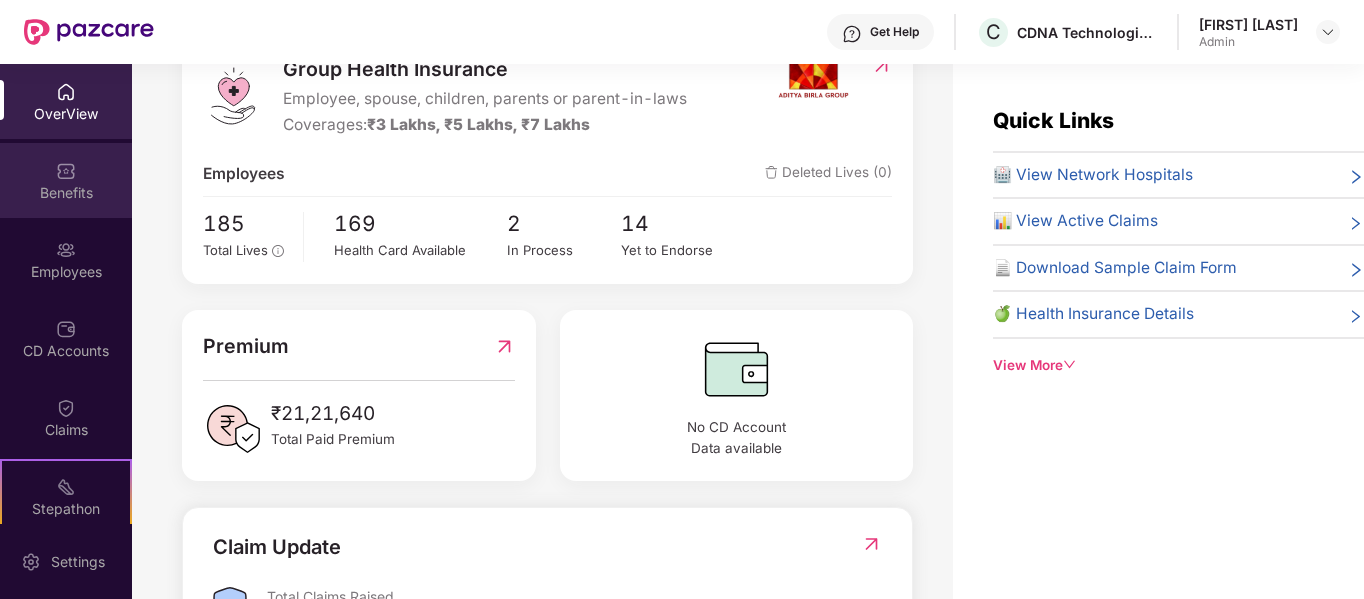 click at bounding box center [66, 171] 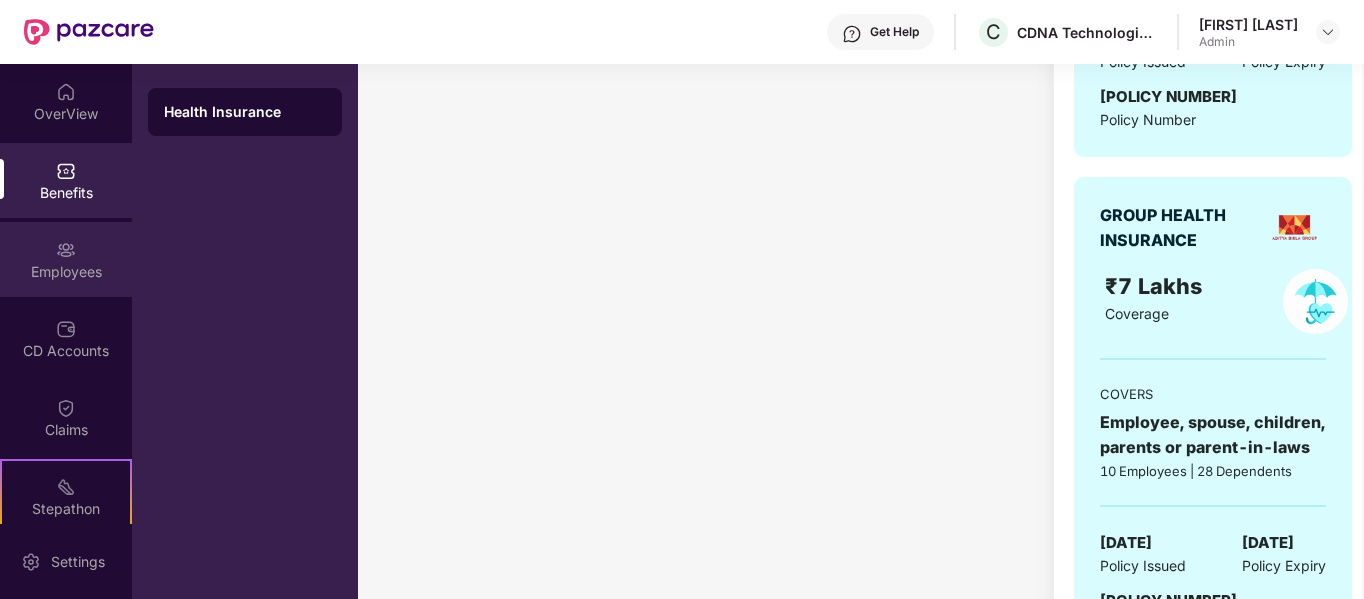 scroll, scrollTop: 0, scrollLeft: 0, axis: both 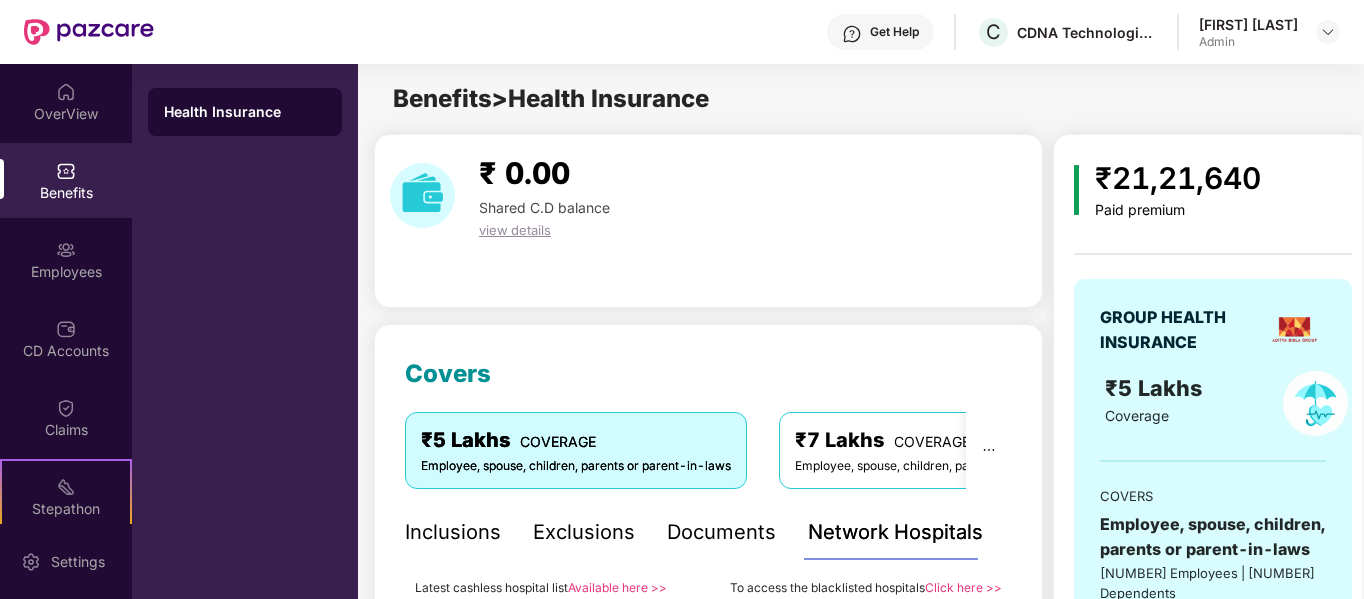 click on "Health Insurance" at bounding box center (245, 112) 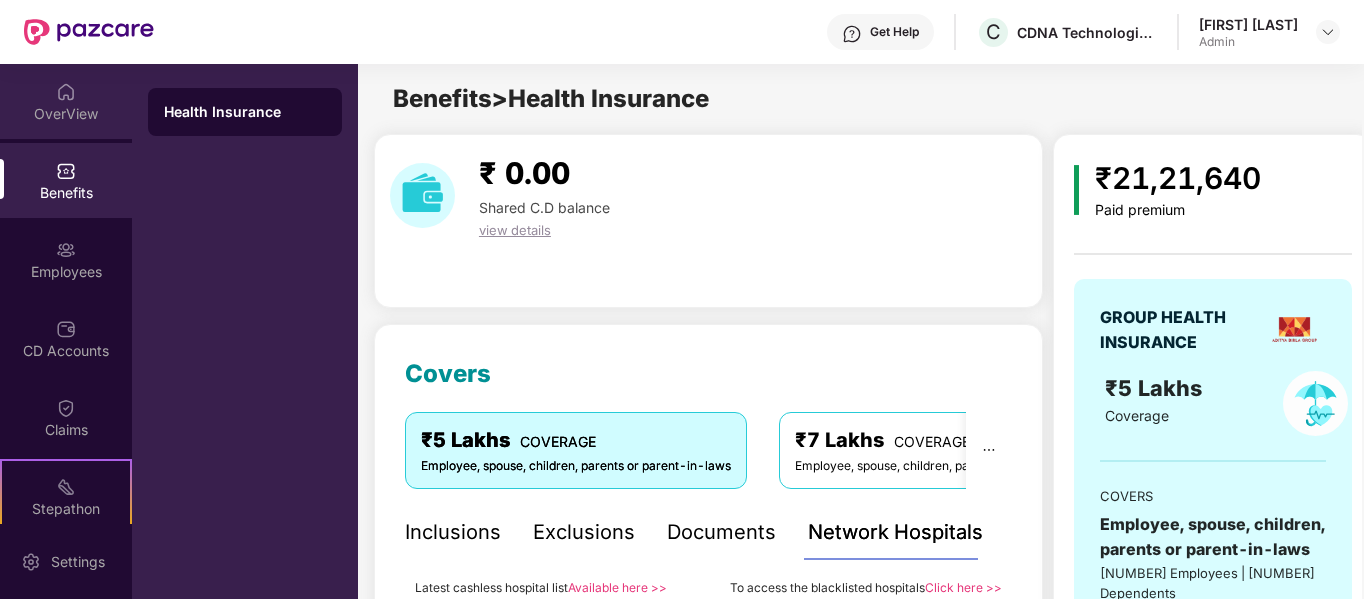 click on "OverView" at bounding box center (66, 114) 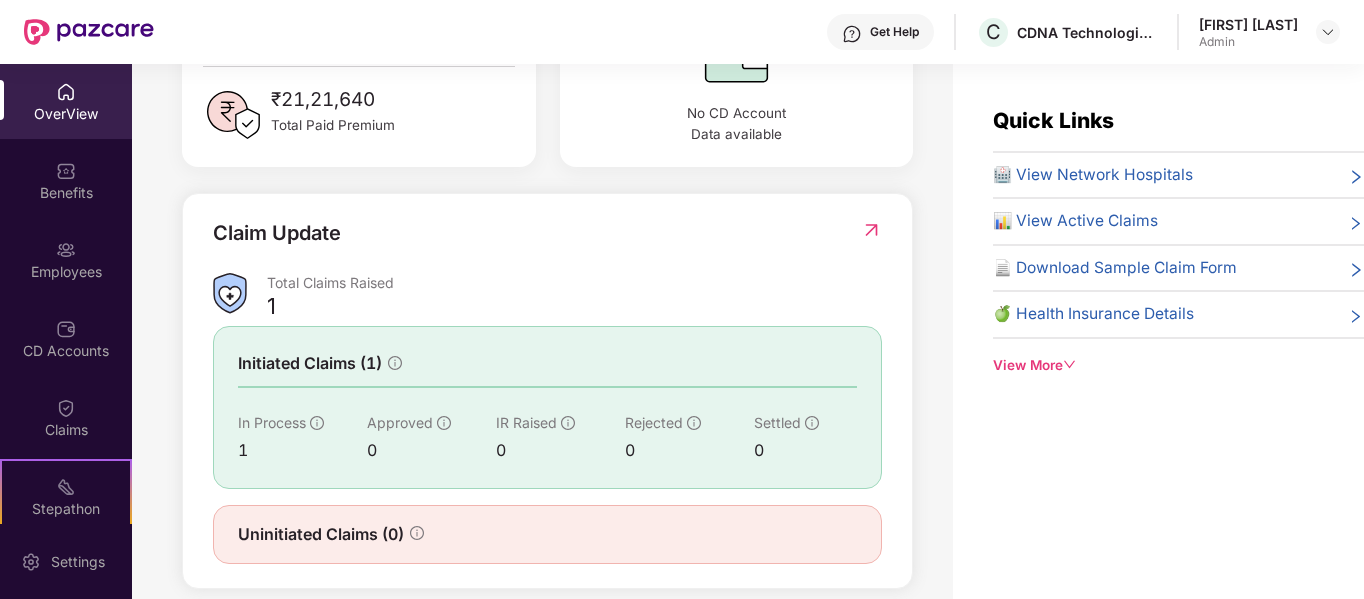 scroll, scrollTop: 624, scrollLeft: 0, axis: vertical 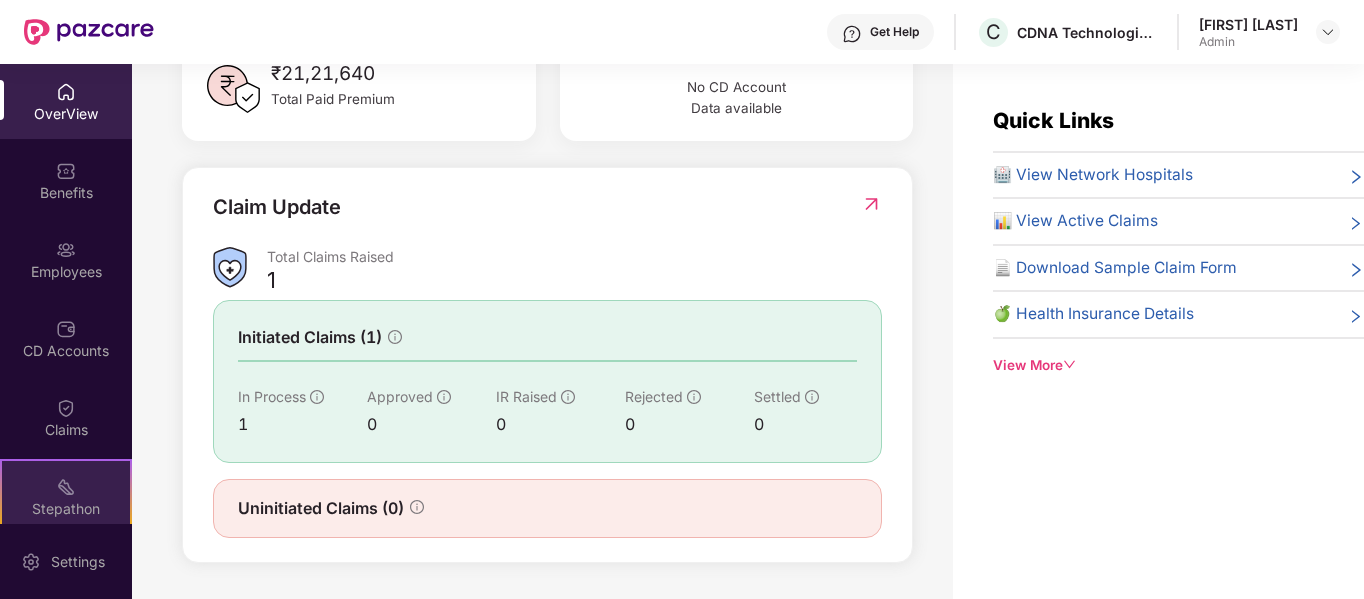 click on "Stepathon" at bounding box center (66, 509) 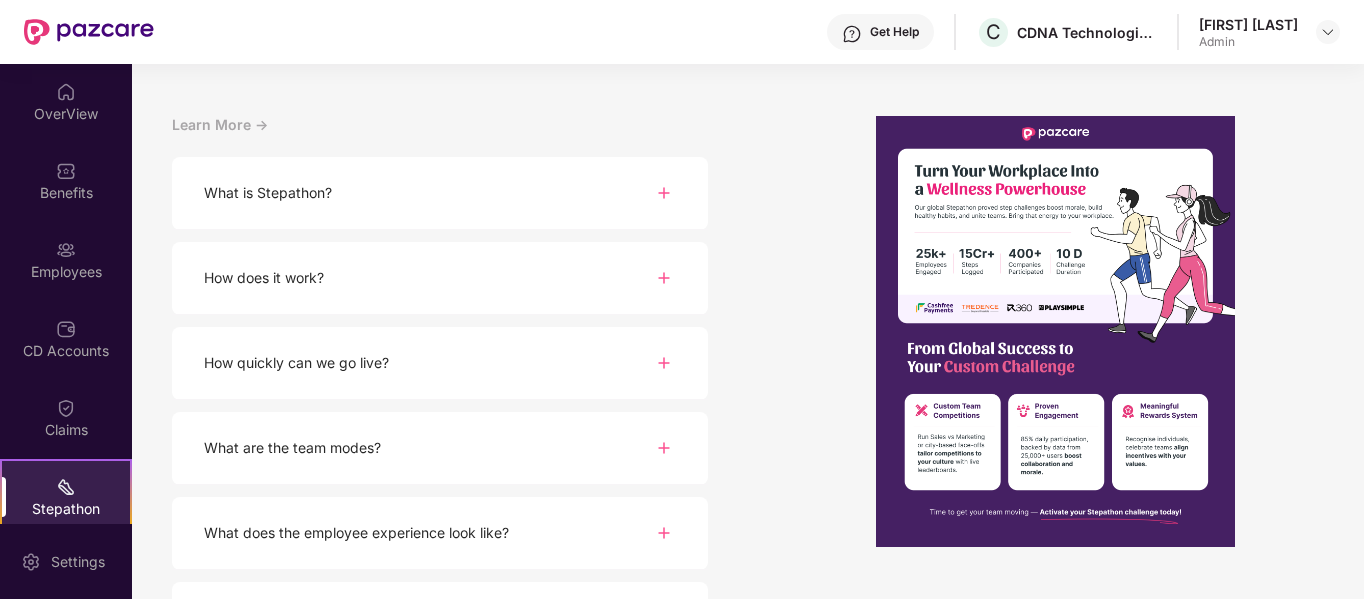 scroll, scrollTop: 0, scrollLeft: 0, axis: both 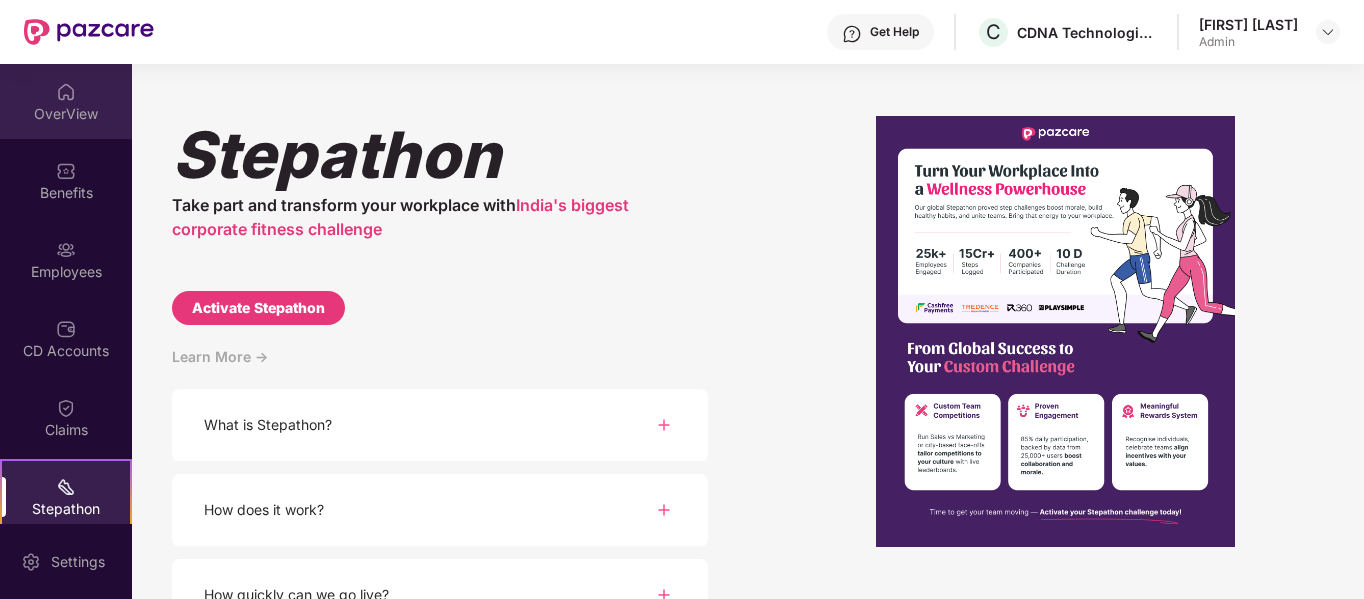 click on "OverView" at bounding box center (66, 101) 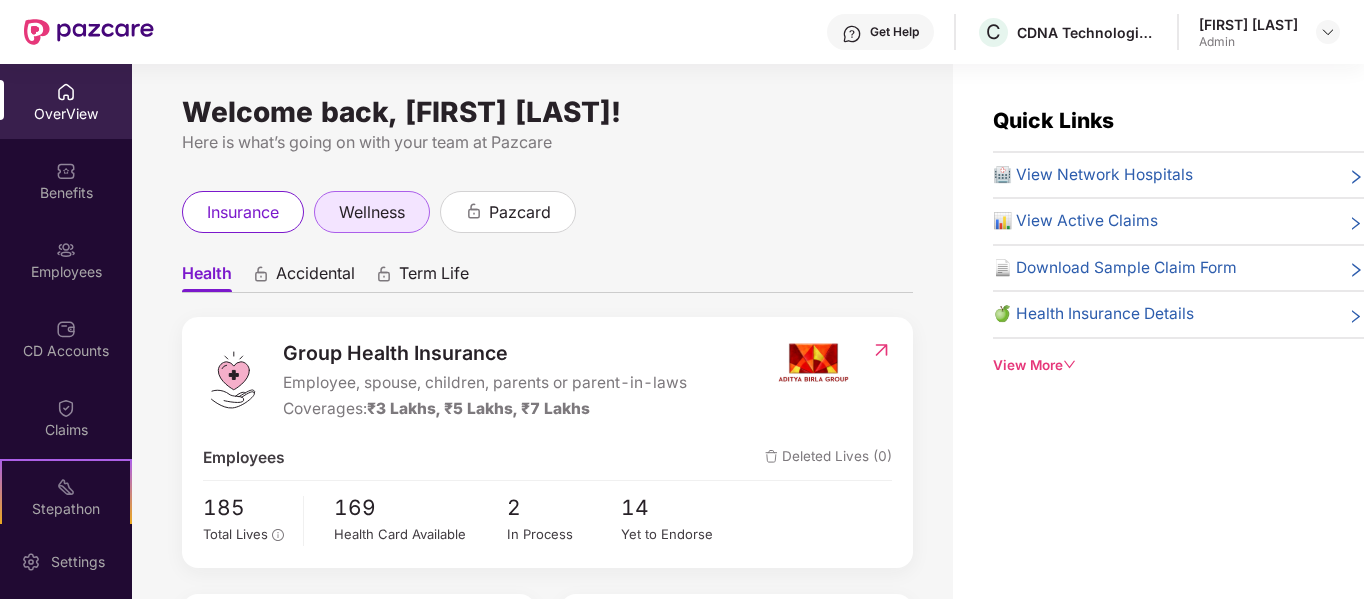 click on "wellness" at bounding box center (372, 212) 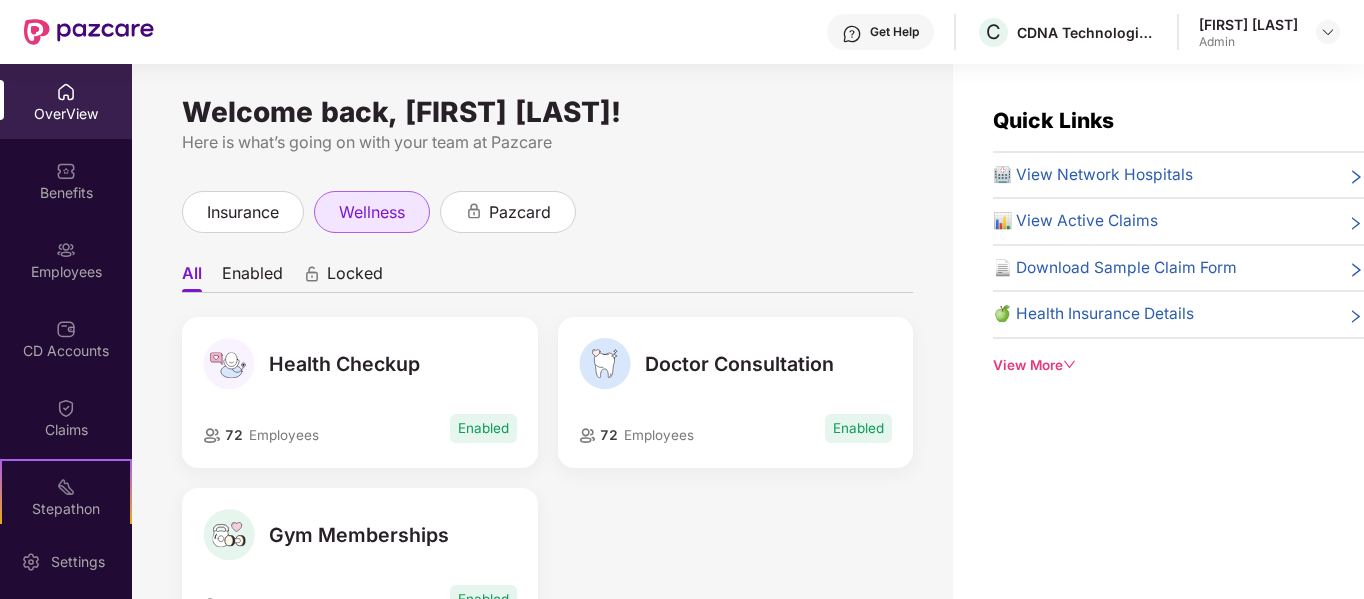 scroll, scrollTop: 64, scrollLeft: 0, axis: vertical 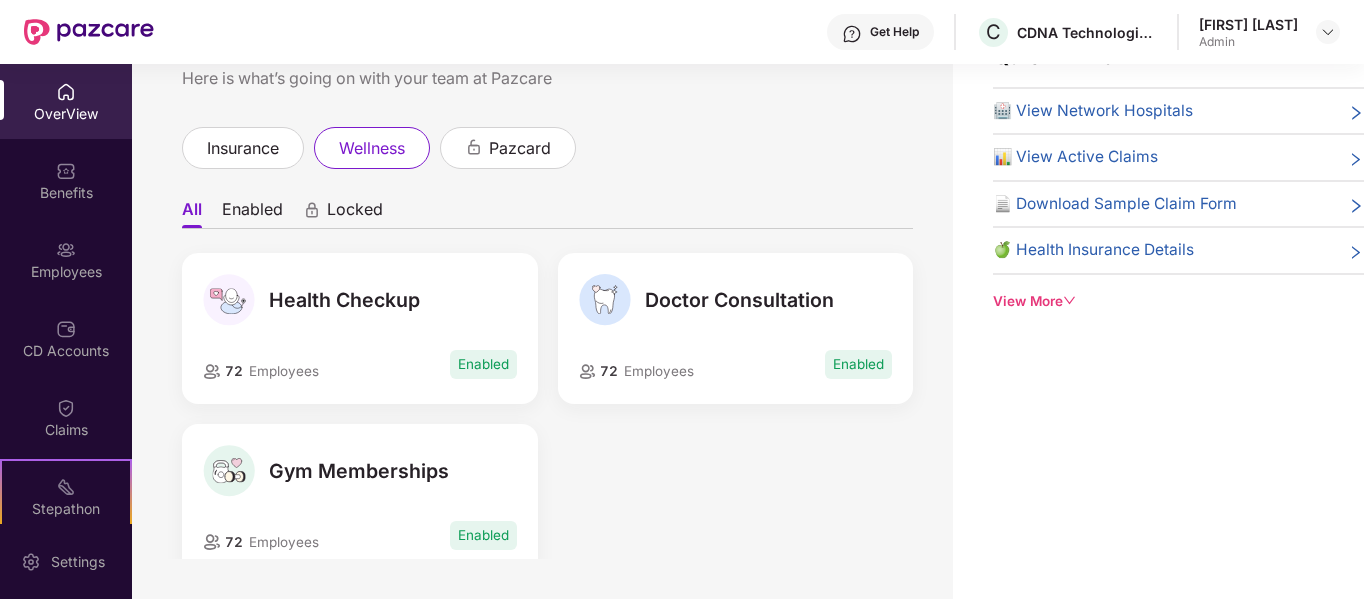 click at bounding box center [229, 471] 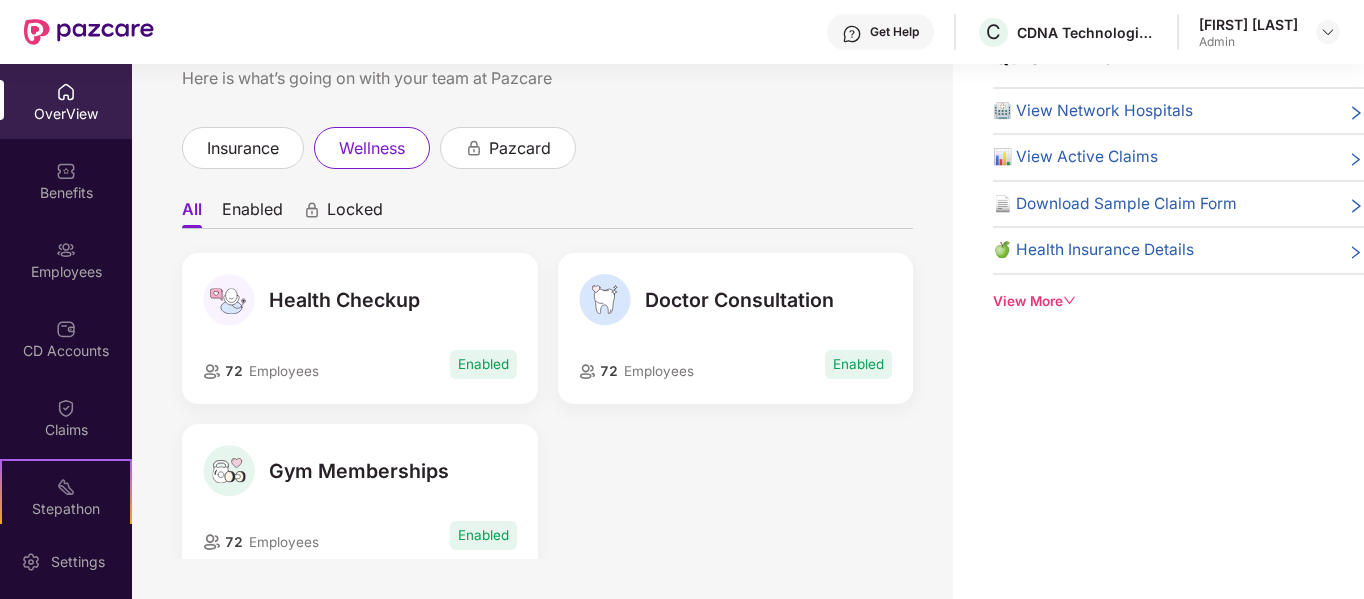 click on "Enabled" at bounding box center [252, 213] 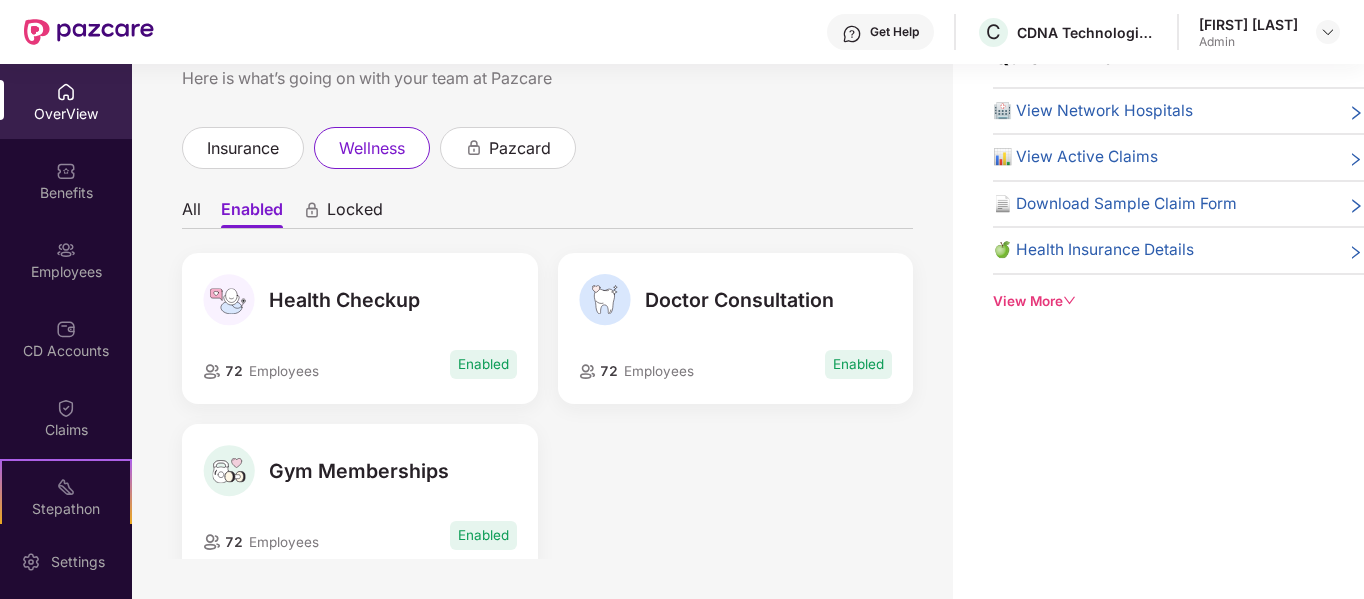 click at bounding box center [229, 471] 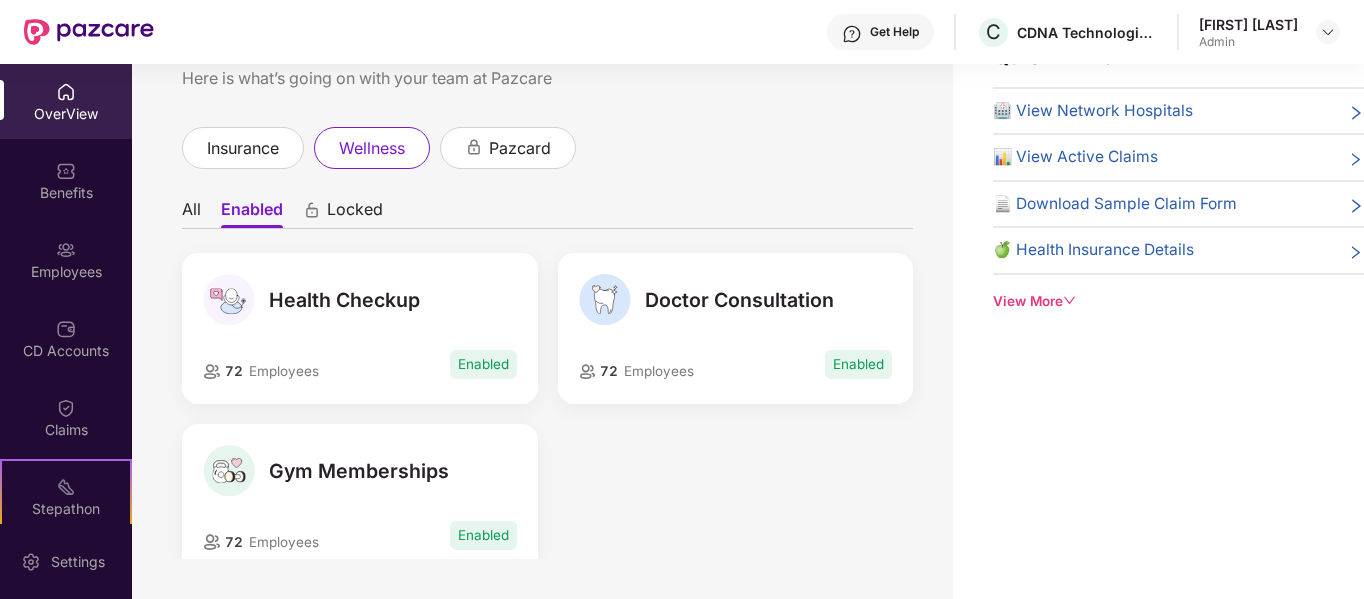 drag, startPoint x: 218, startPoint y: 469, endPoint x: 203, endPoint y: 541, distance: 73.545906 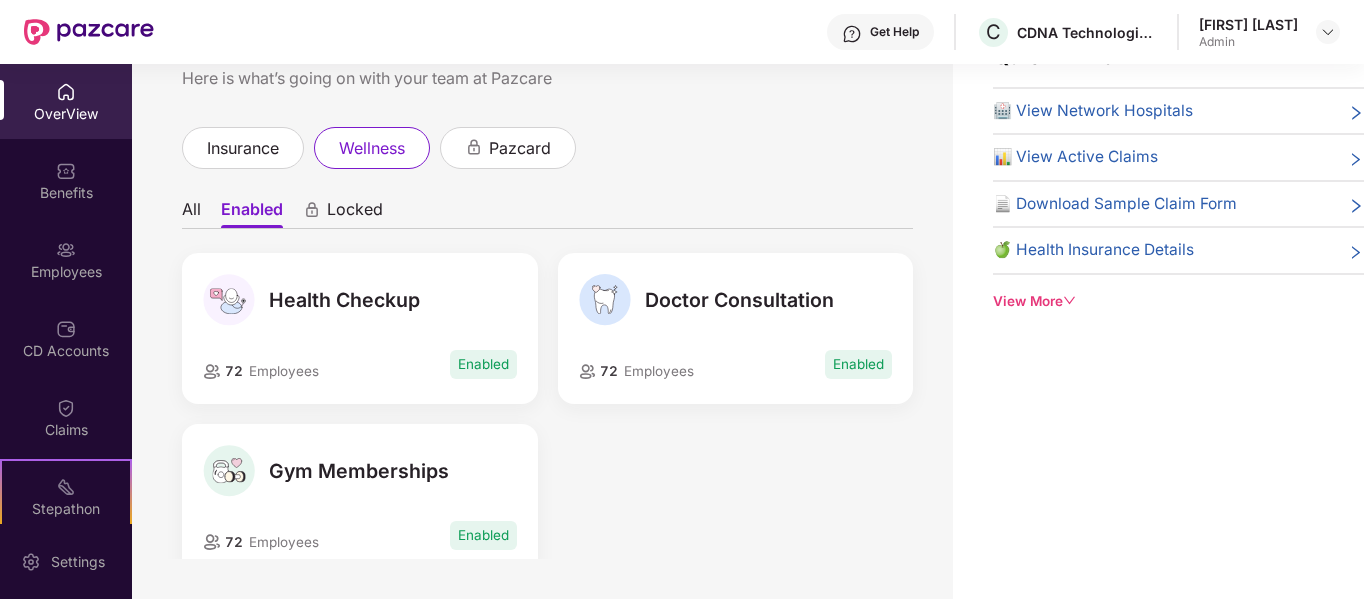 click at bounding box center (212, 542) 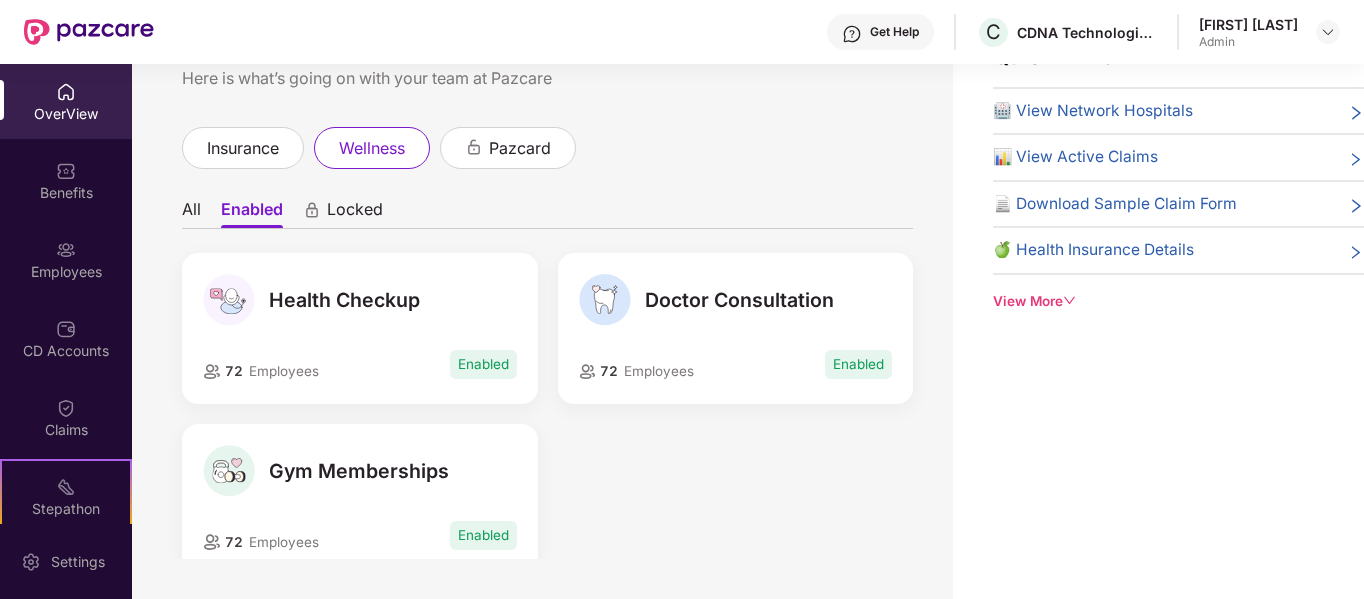 click at bounding box center [212, 542] 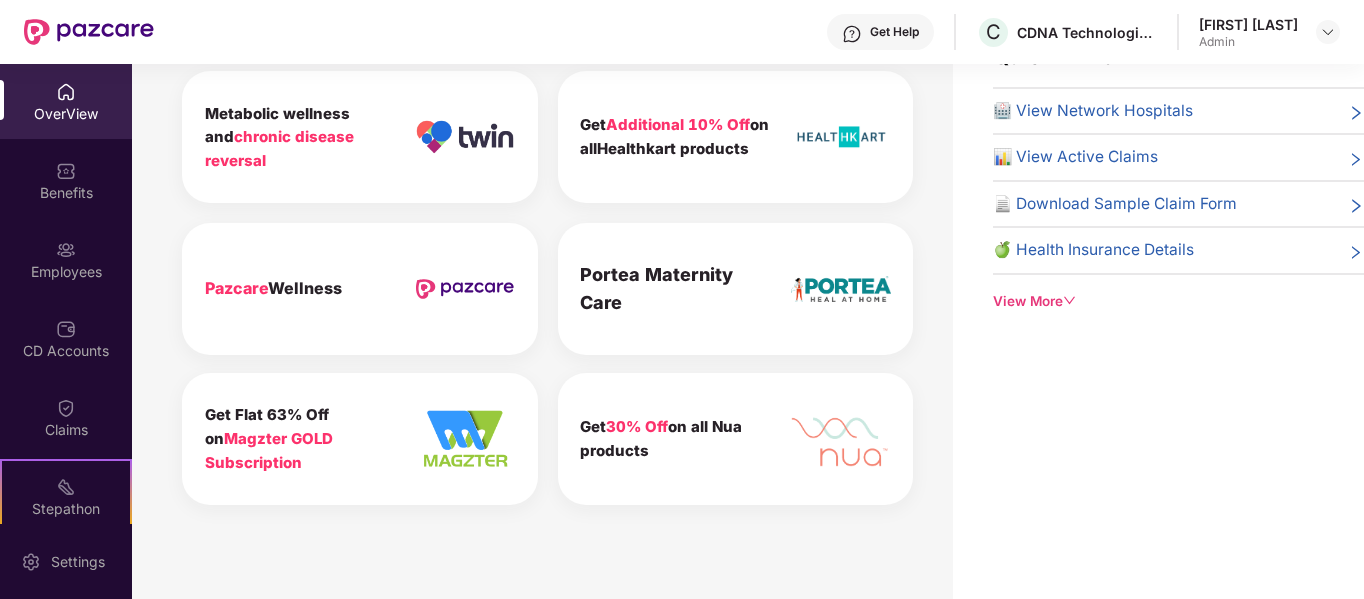 scroll, scrollTop: 625, scrollLeft: 0, axis: vertical 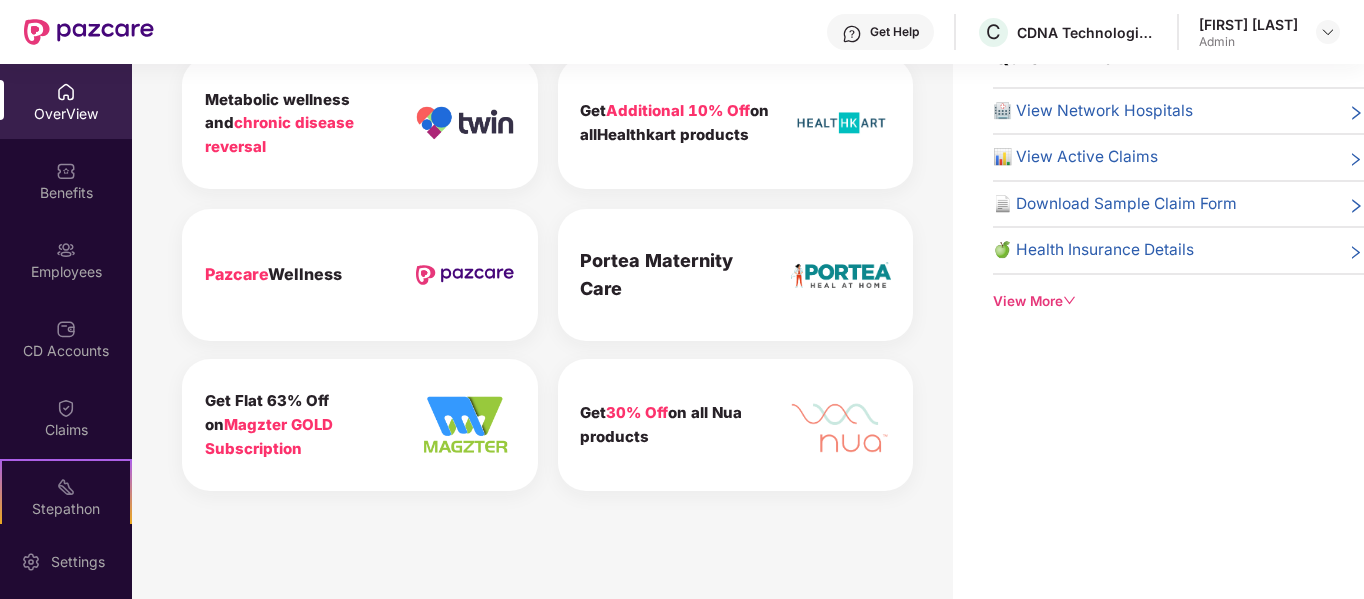 click on "30% Off" at bounding box center [637, 412] 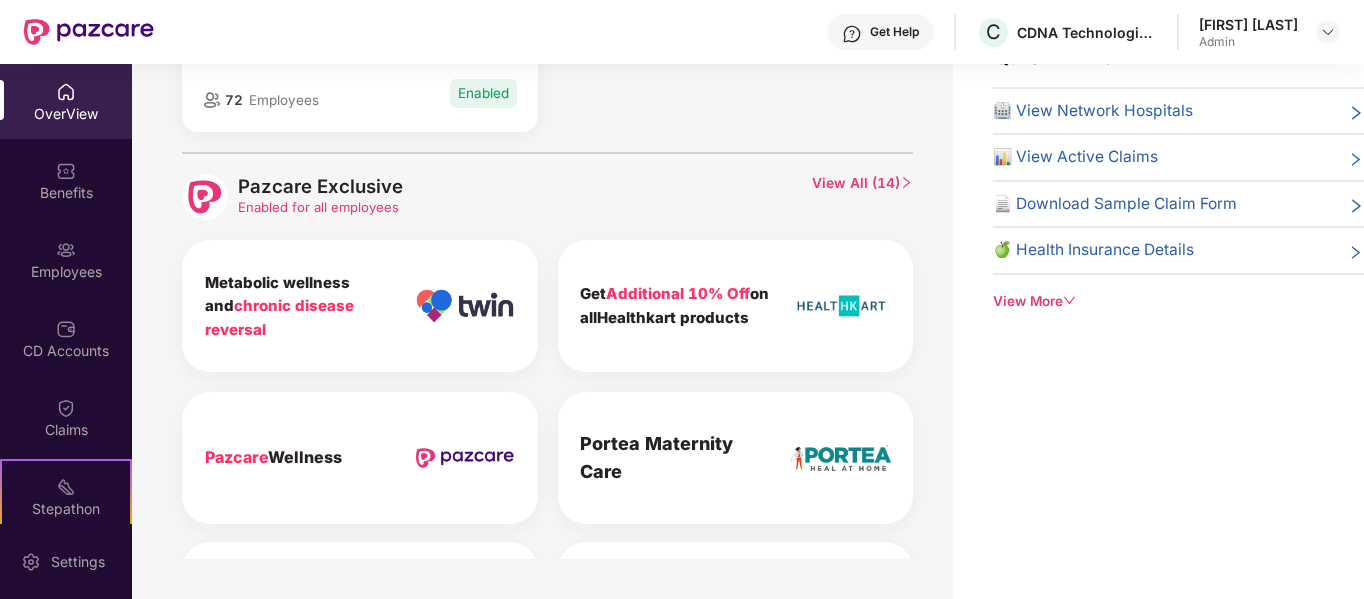 scroll, scrollTop: 442, scrollLeft: 0, axis: vertical 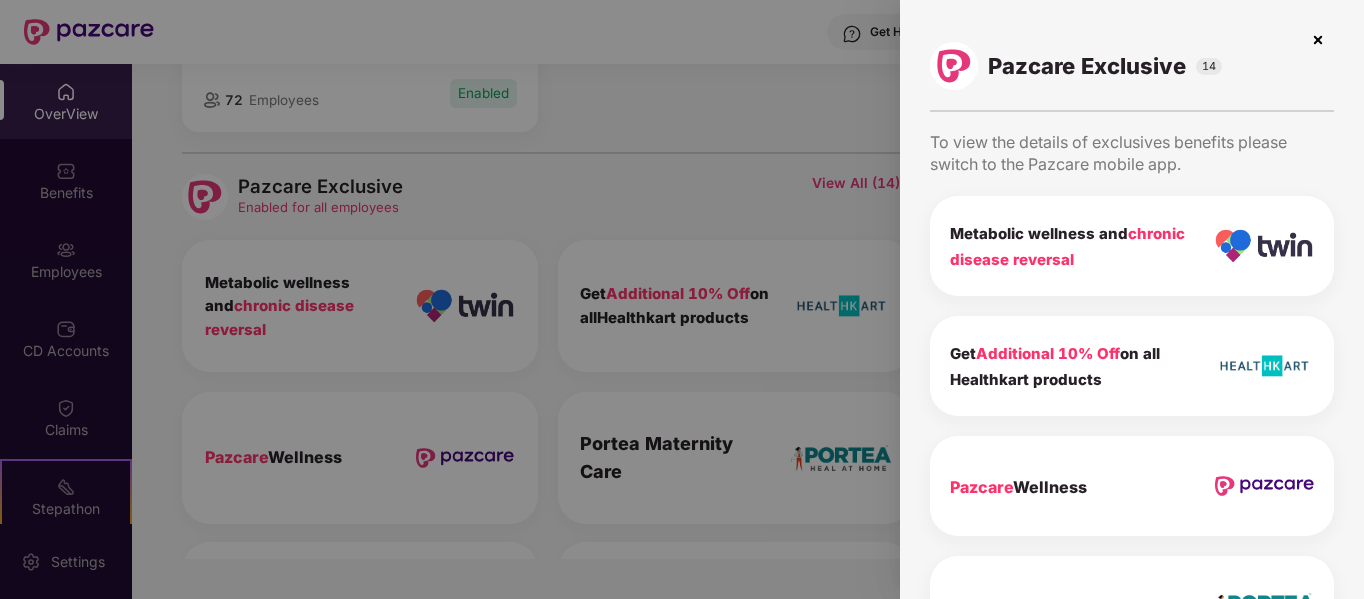 click at bounding box center [1318, 40] 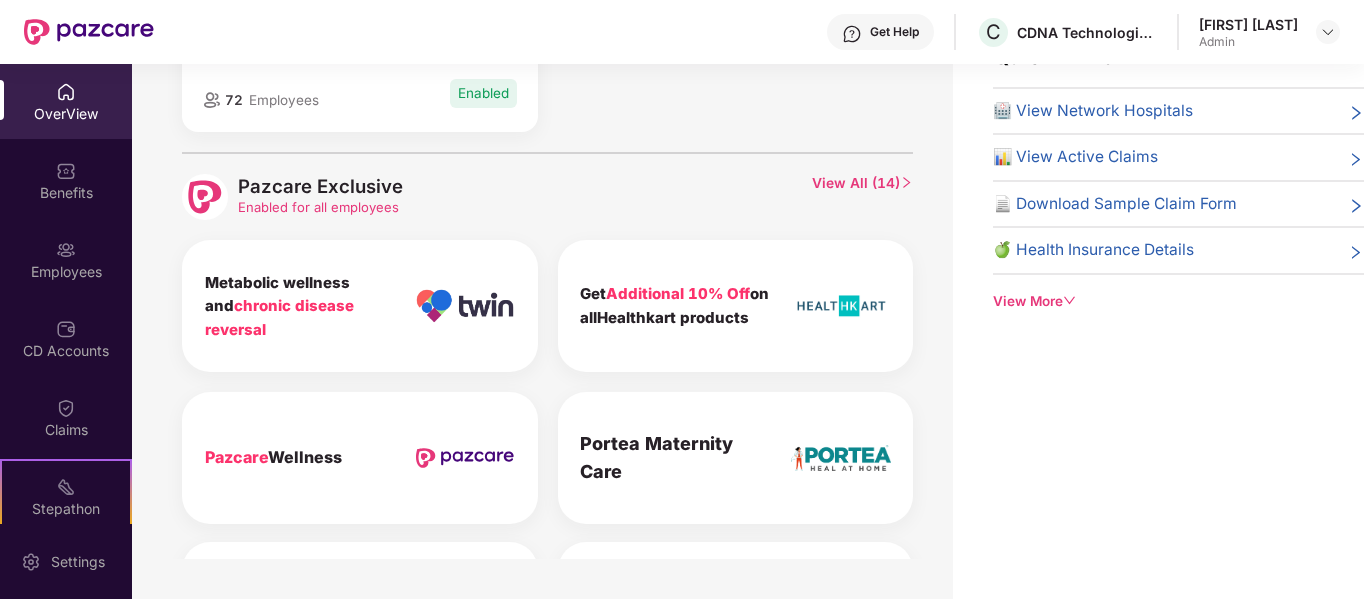scroll, scrollTop: 625, scrollLeft: 0, axis: vertical 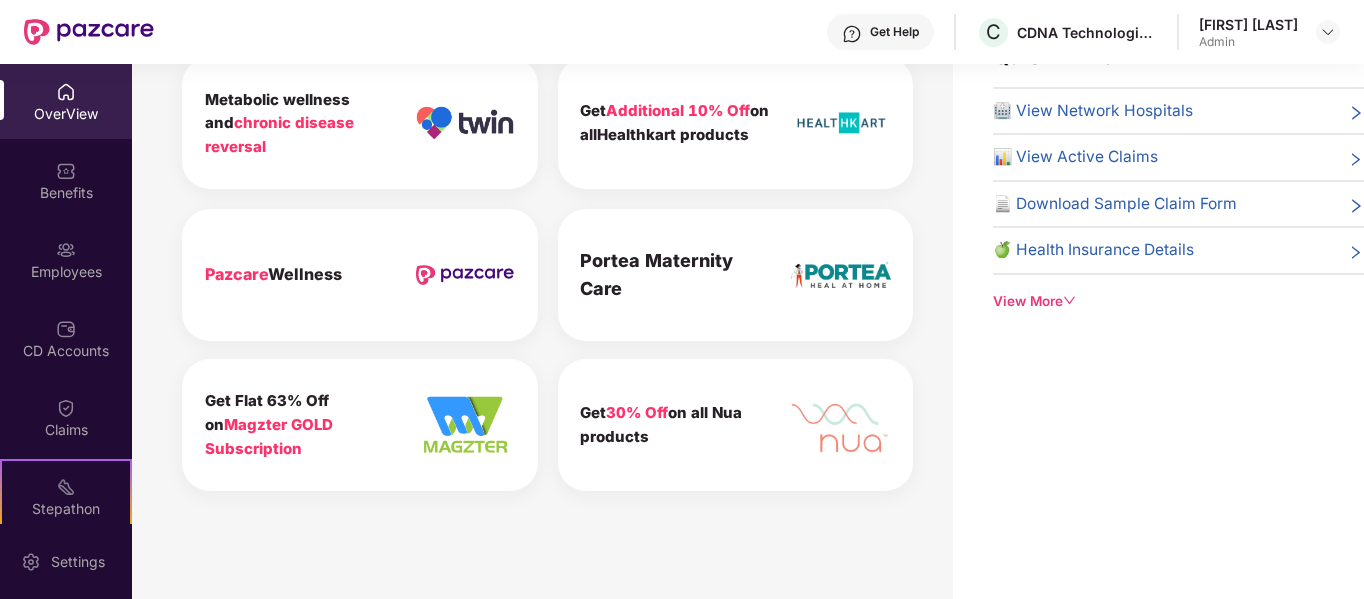 click on "View More" at bounding box center [1178, 301] 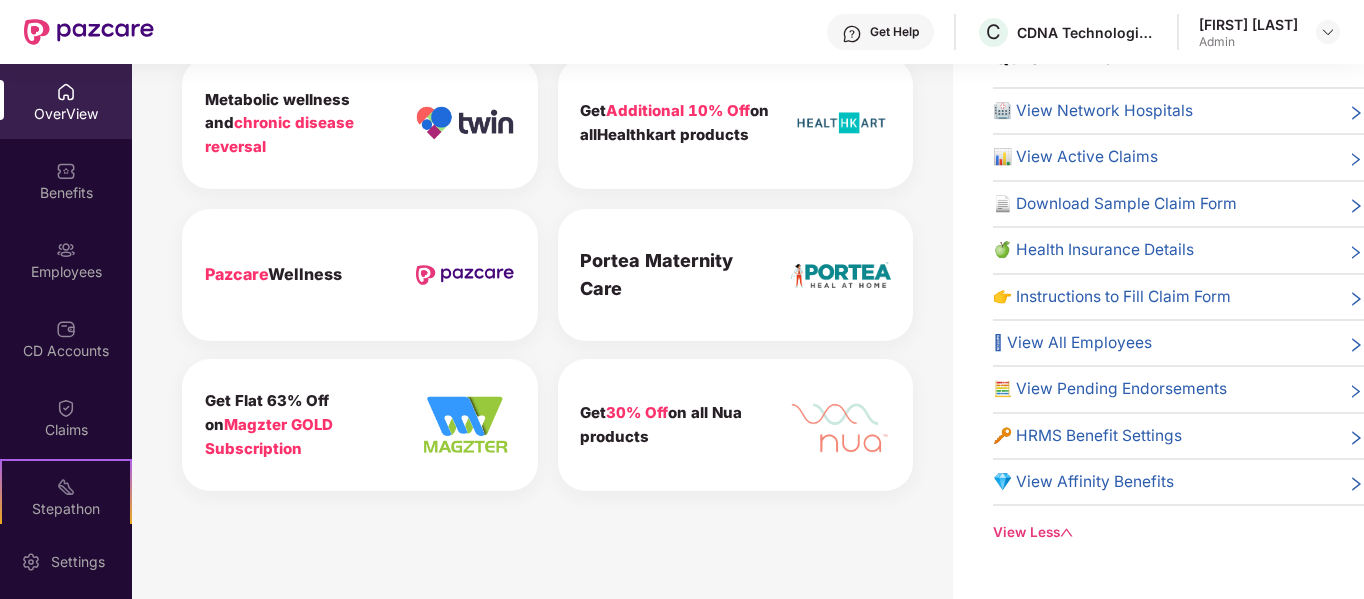 click on "💎 View Affinity Benefits" at bounding box center (1083, 482) 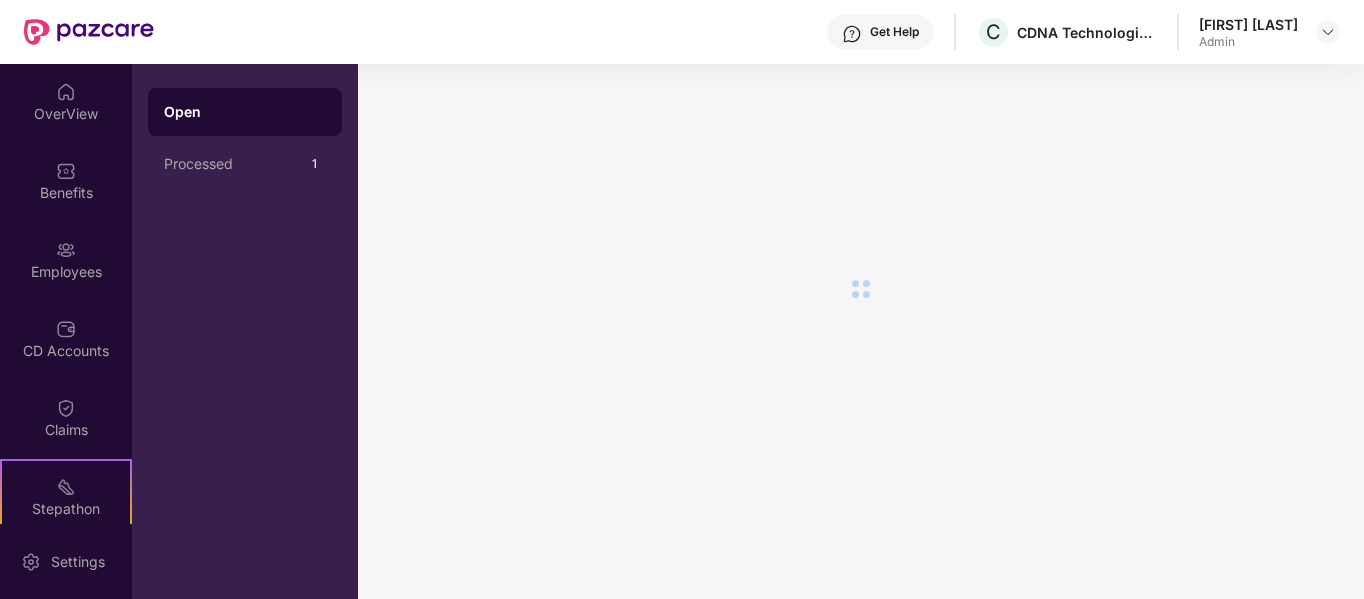 scroll, scrollTop: 0, scrollLeft: 0, axis: both 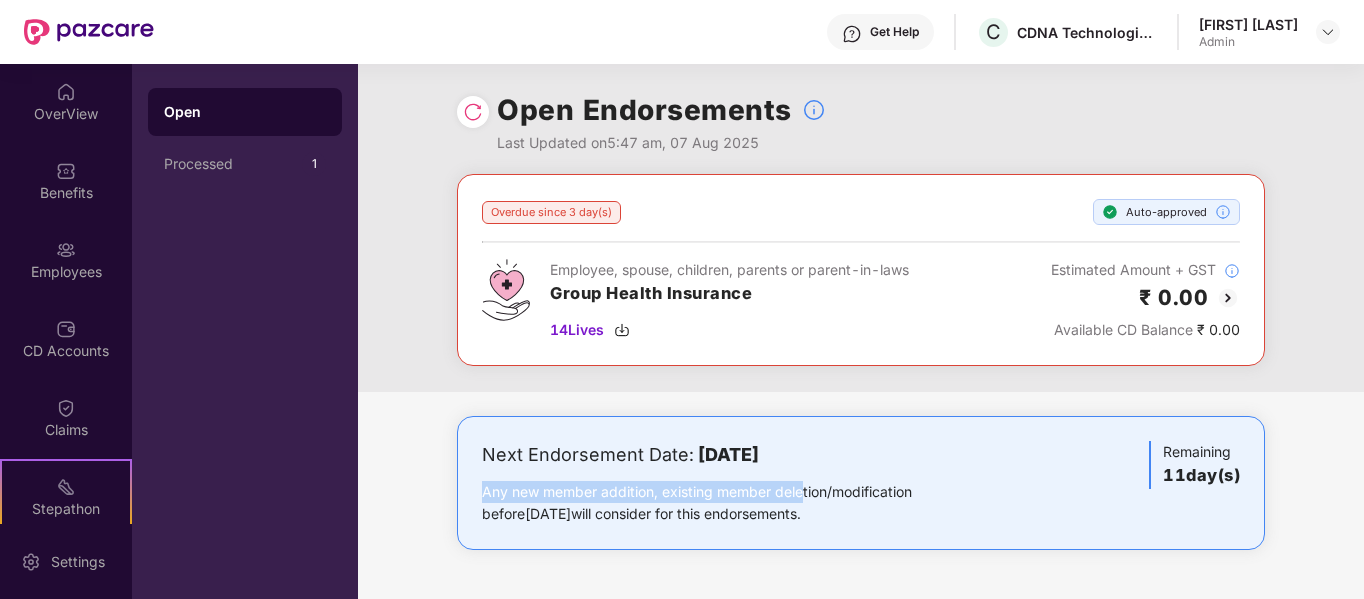 drag, startPoint x: 1098, startPoint y: 384, endPoint x: 850, endPoint y: 479, distance: 265.57297 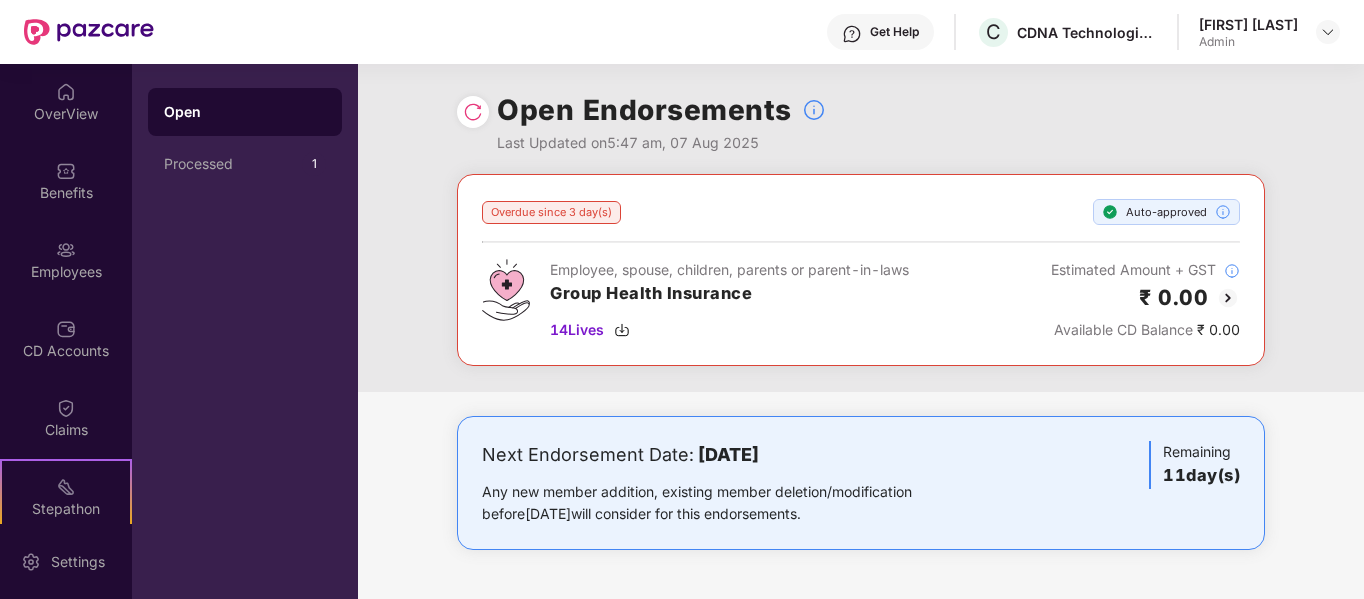 click on "Overdue since 3 day(s) Auto-approved Employee, spouse, children, parents or parent-in-laws Group Health Insurance 14 Lives Estimated Amount + GST ₹ 0.00 Available CD Balance ₹ 0.00" at bounding box center (861, 283) 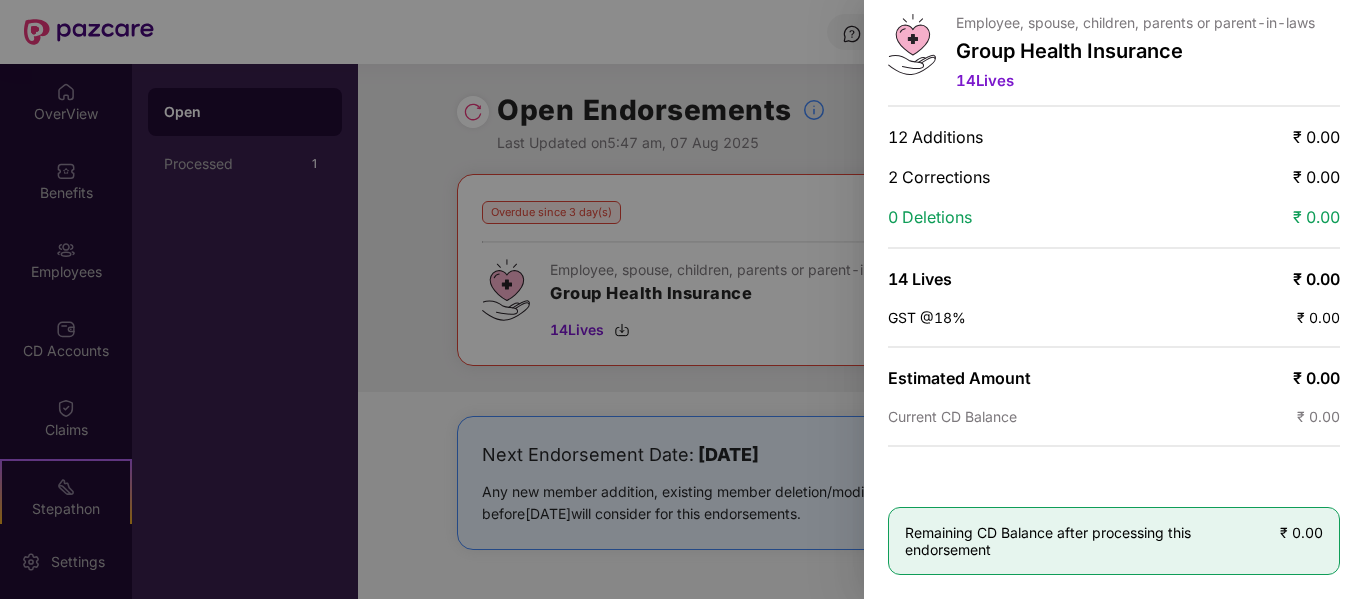 scroll, scrollTop: 0, scrollLeft: 0, axis: both 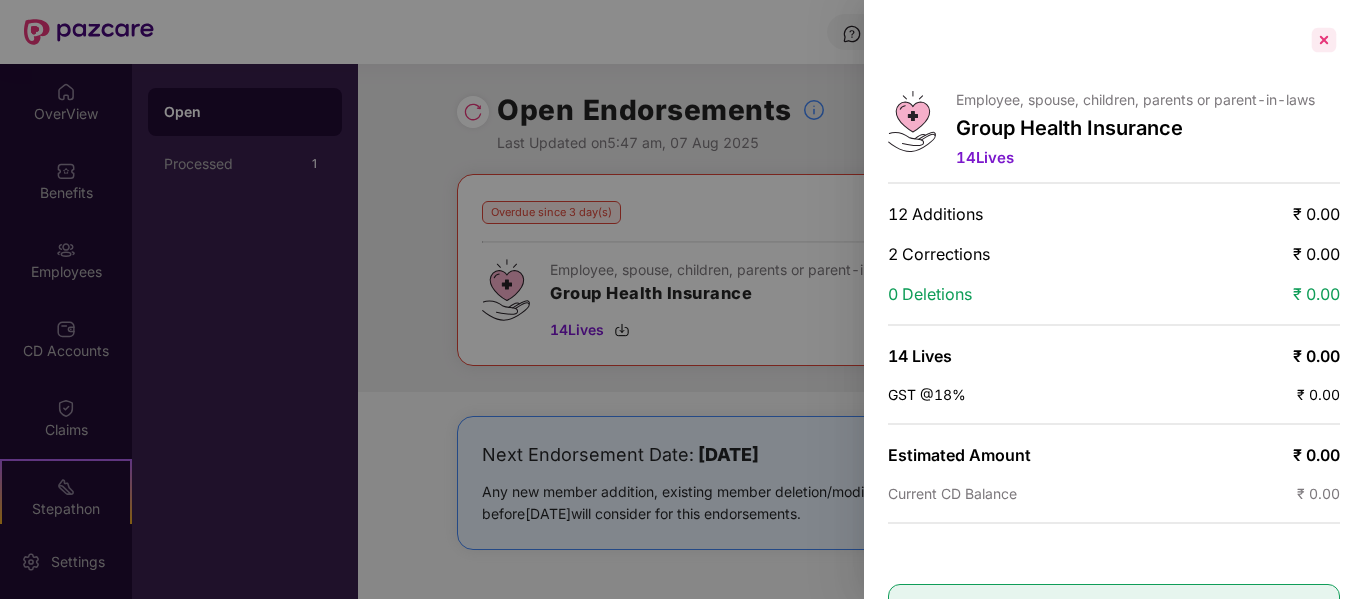 click at bounding box center (1324, 40) 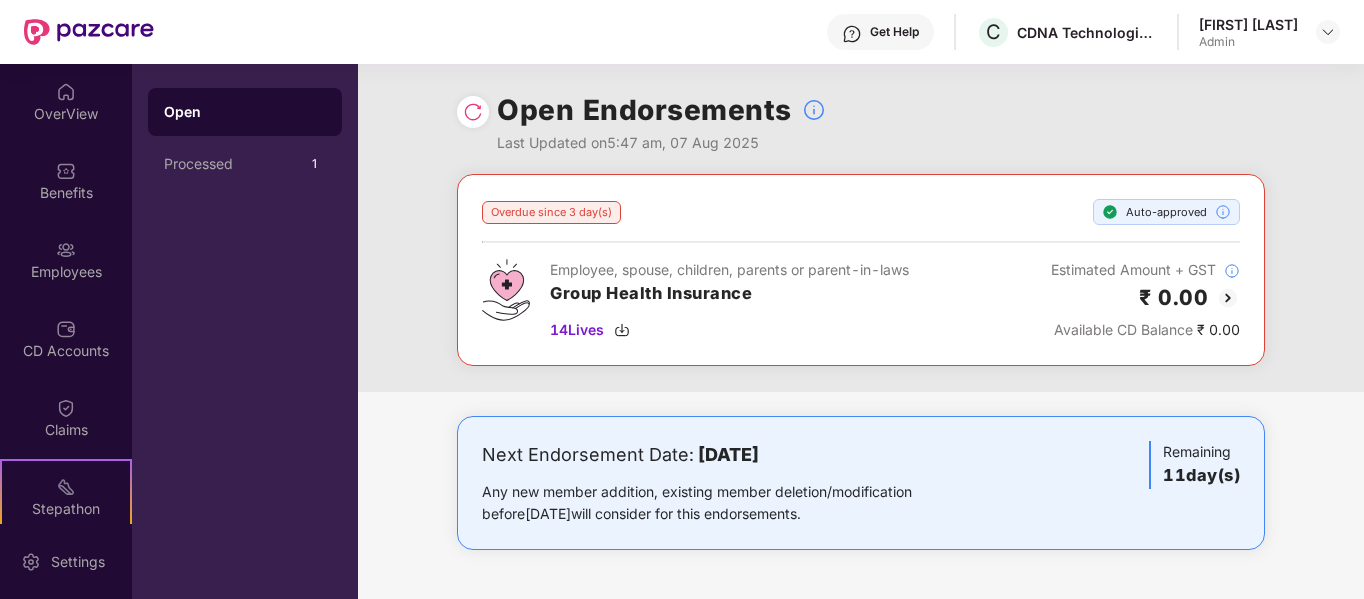 click at bounding box center [473, 112] 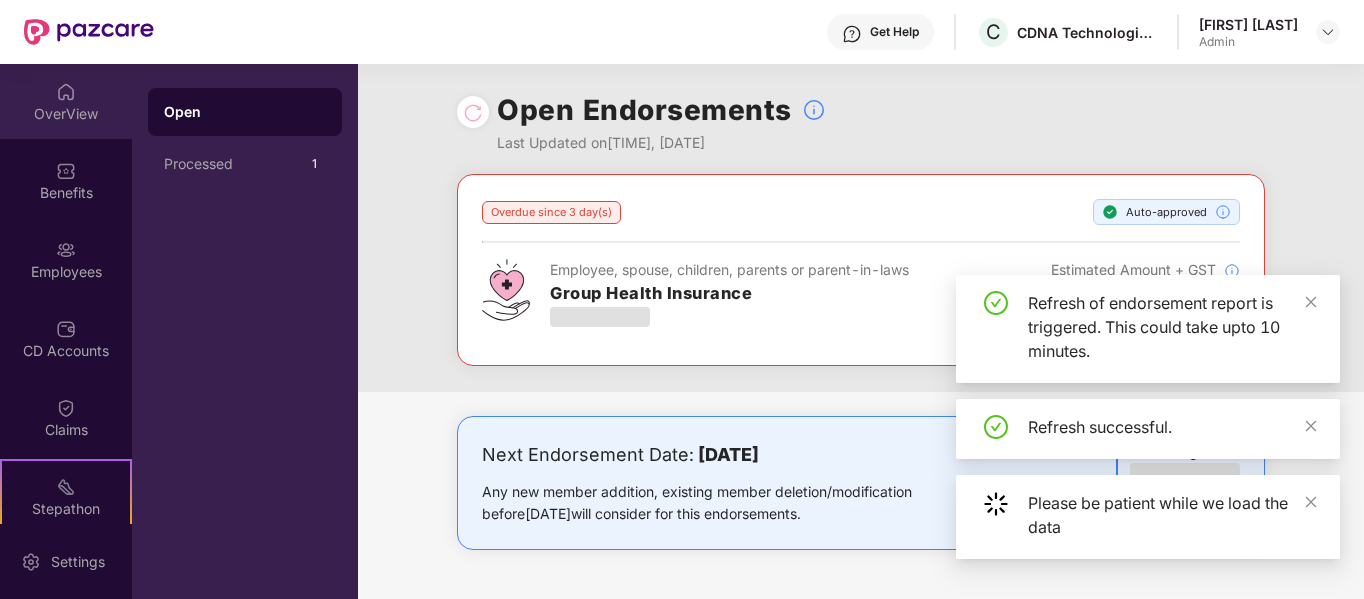 click on "OverView" at bounding box center [66, 114] 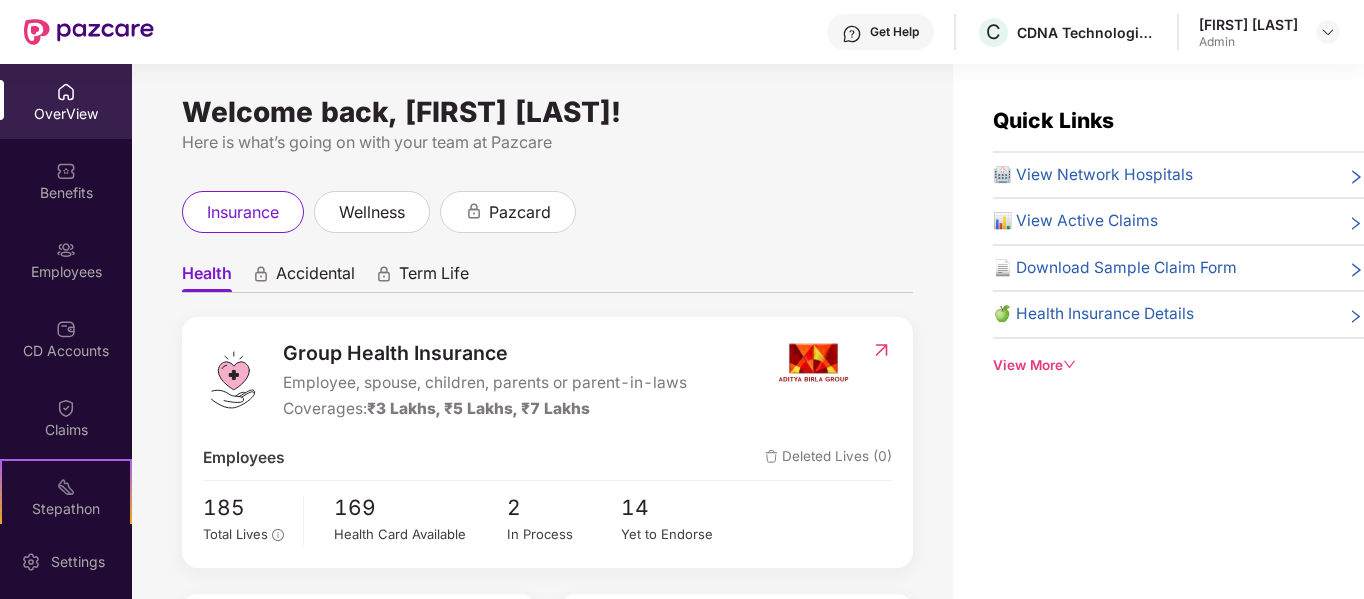 click on "Term Life" at bounding box center [434, 277] 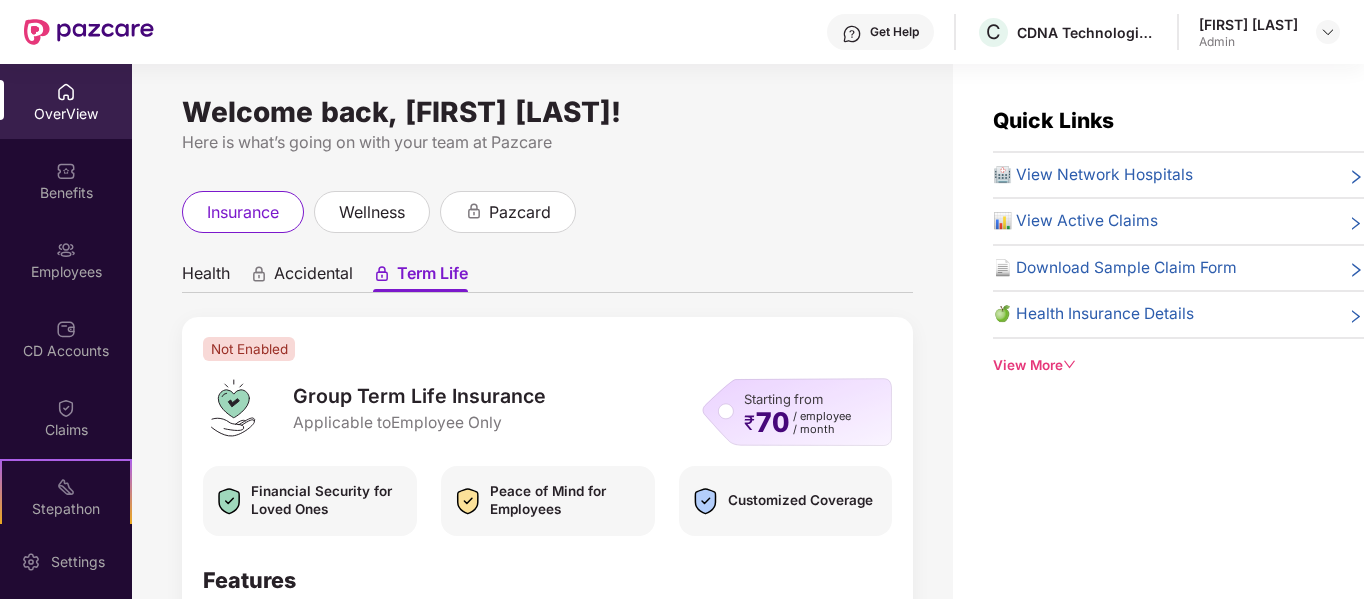 click on "Accidental" at bounding box center [313, 277] 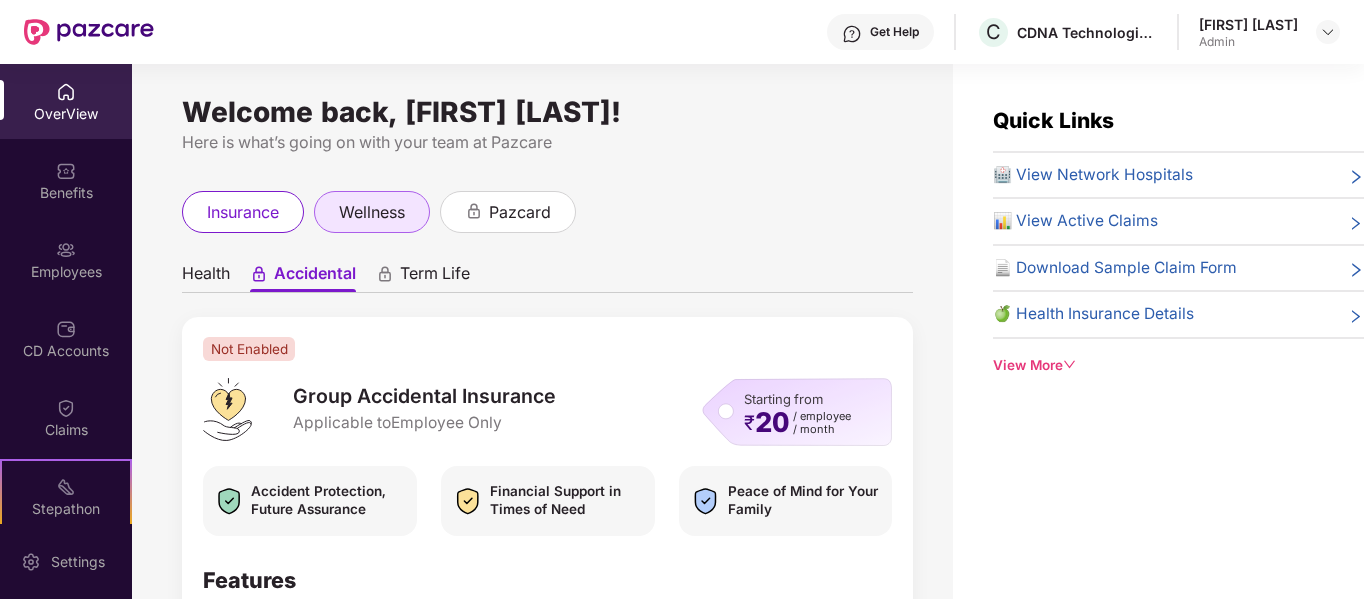 click on "wellness" at bounding box center (372, 212) 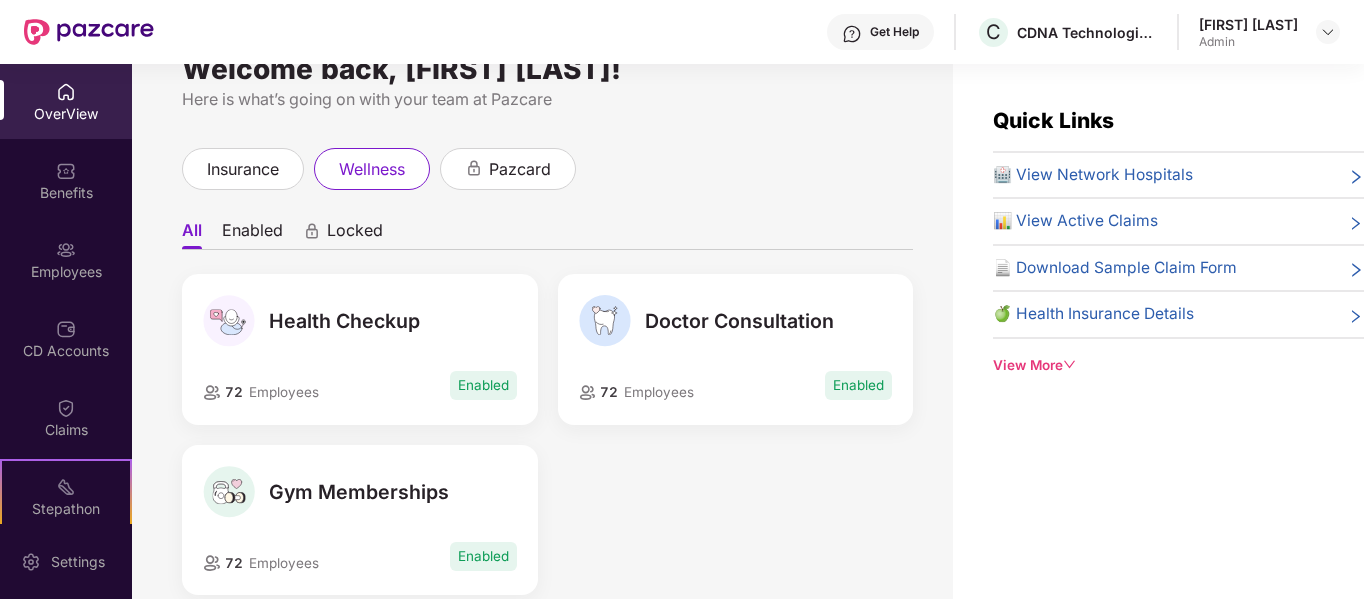 scroll, scrollTop: 44, scrollLeft: 0, axis: vertical 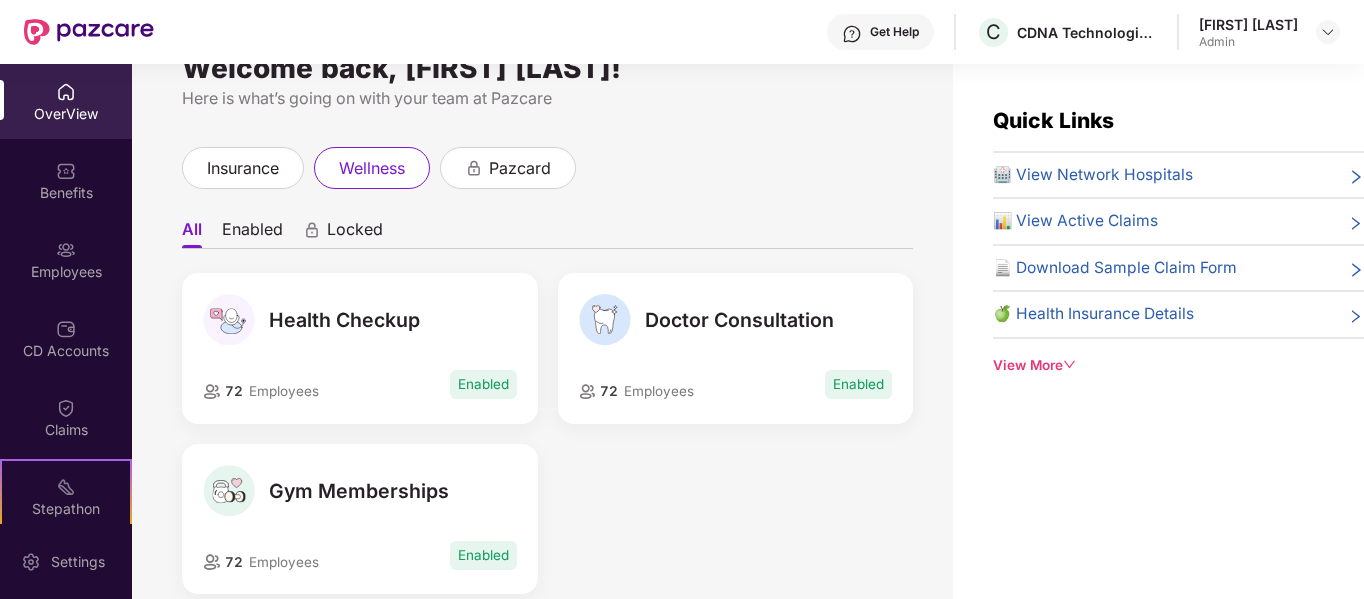 click on "Enabled" at bounding box center (483, 384) 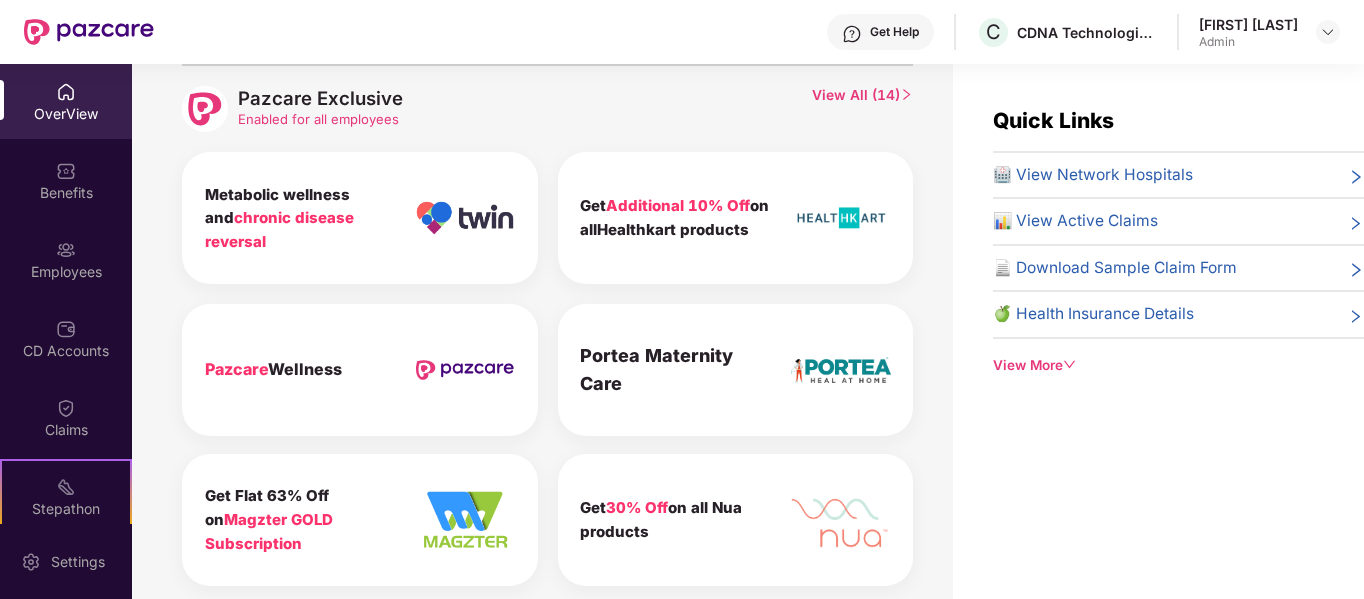scroll, scrollTop: 907, scrollLeft: 0, axis: vertical 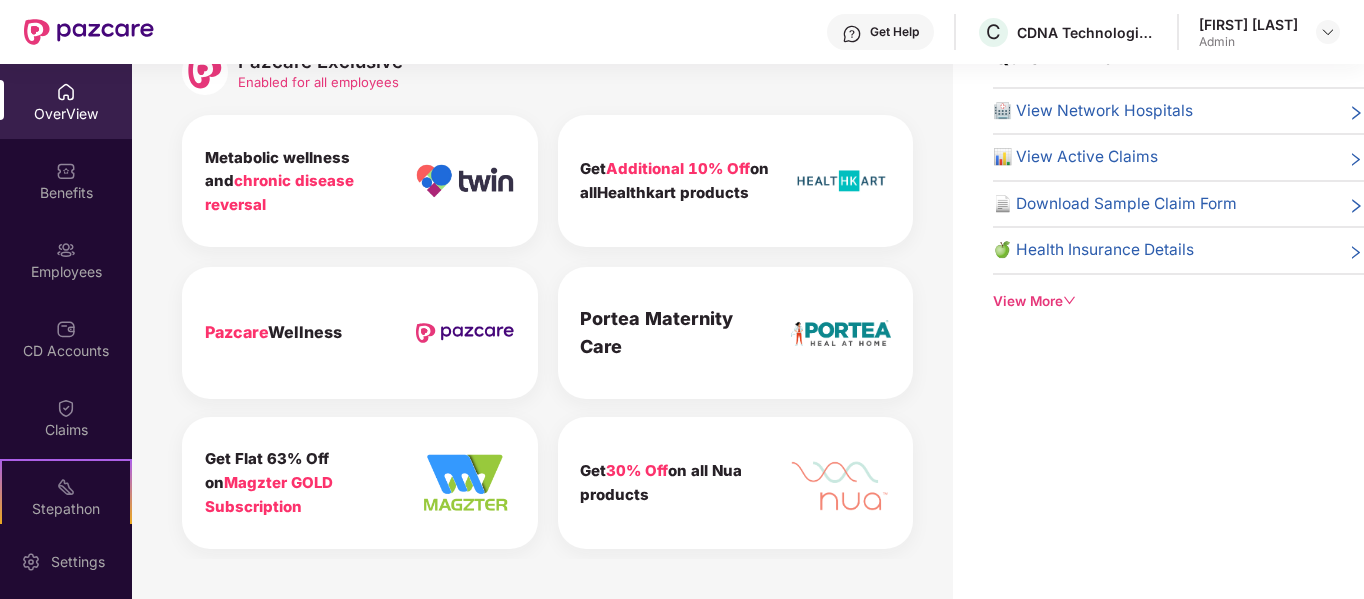 drag, startPoint x: 475, startPoint y: 482, endPoint x: 346, endPoint y: 363, distance: 175.50499 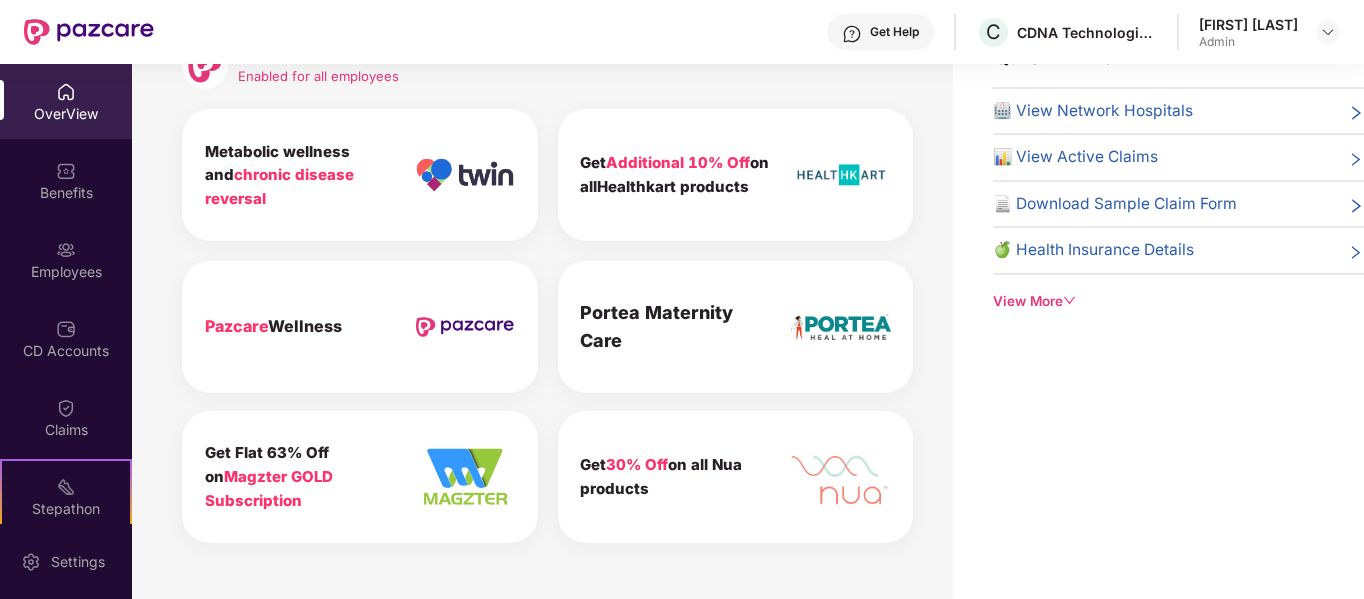 scroll, scrollTop: 857, scrollLeft: 0, axis: vertical 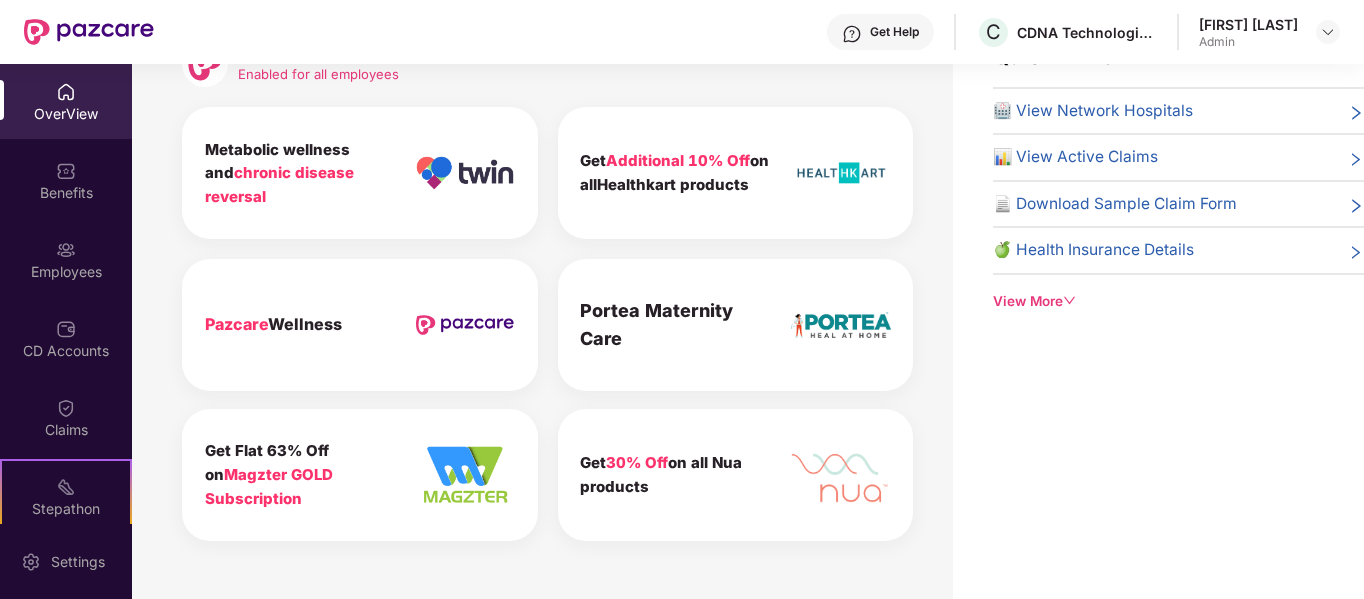 click on "View More" at bounding box center (1178, 301) 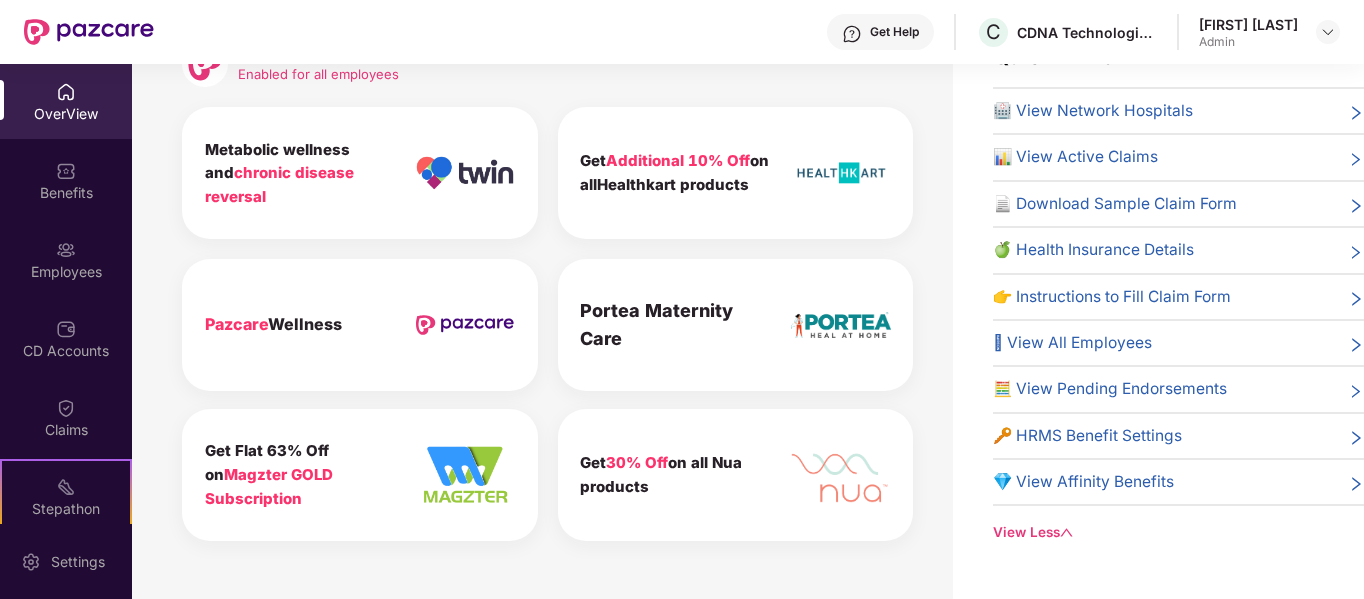 click on "💎 View Affinity Benefits" at bounding box center (1083, 482) 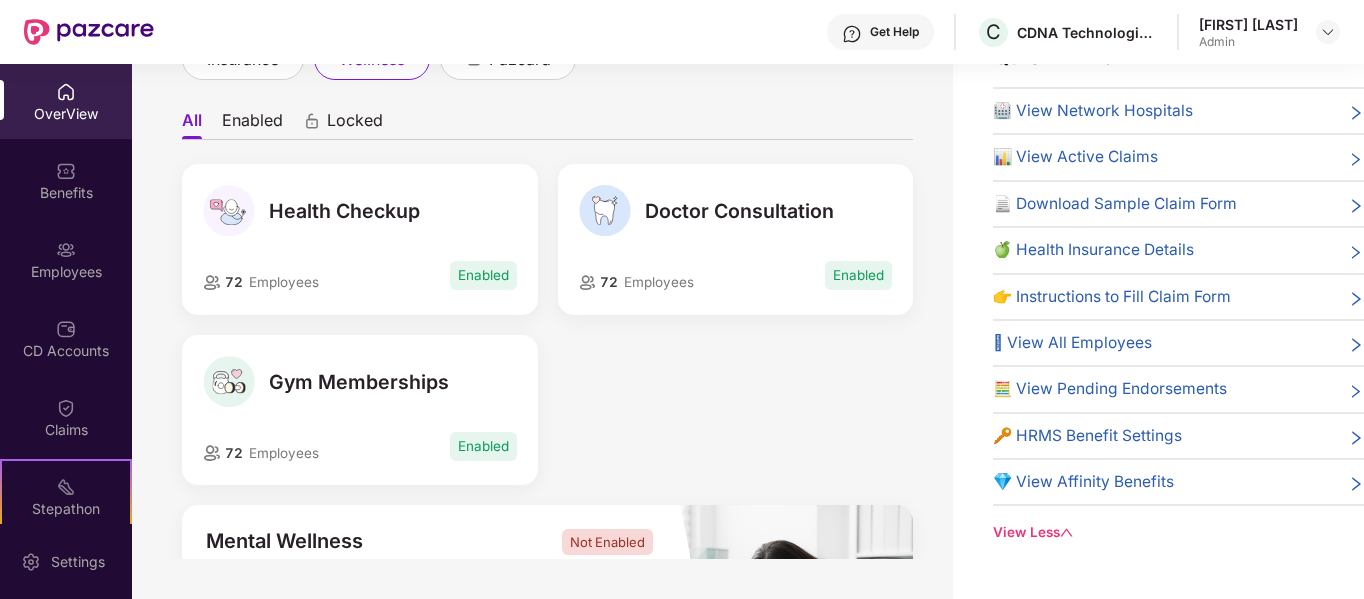 scroll, scrollTop: 84, scrollLeft: 0, axis: vertical 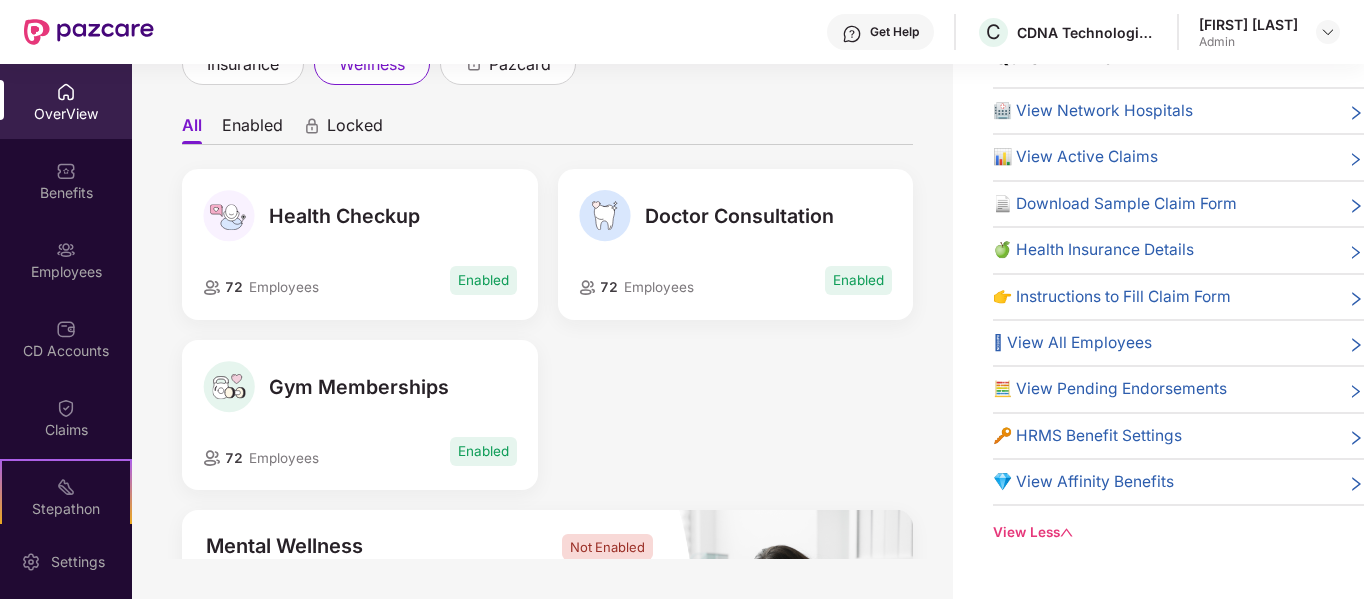 click at bounding box center [229, 387] 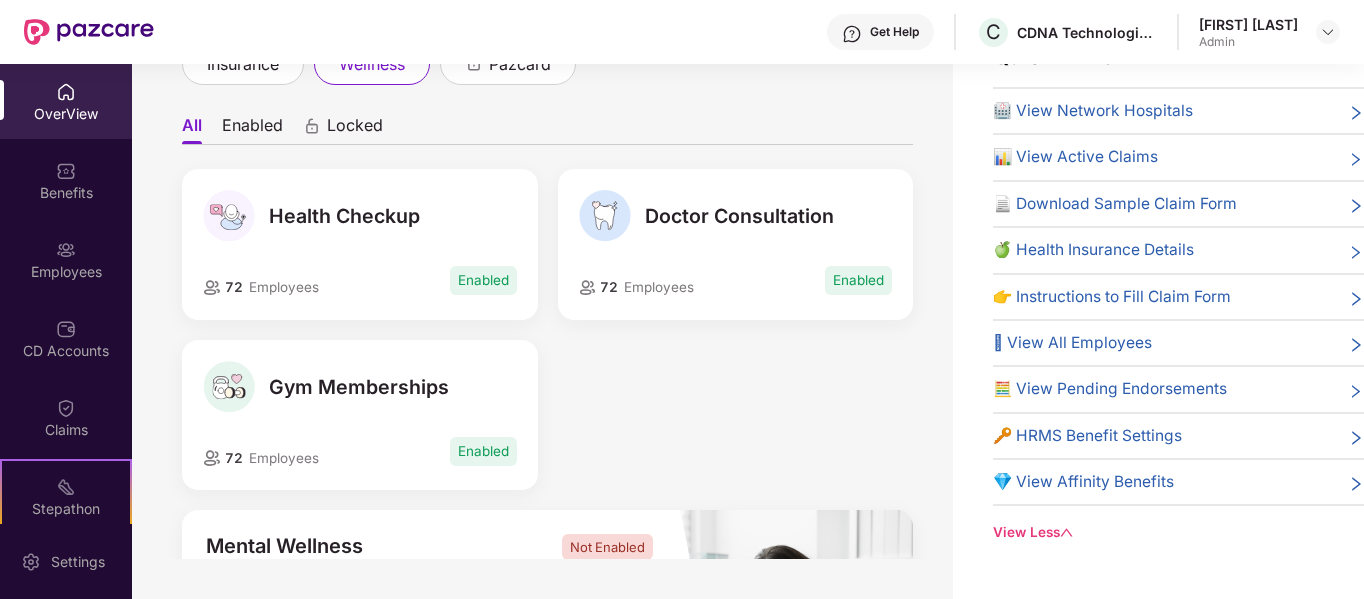 click at bounding box center [229, 387] 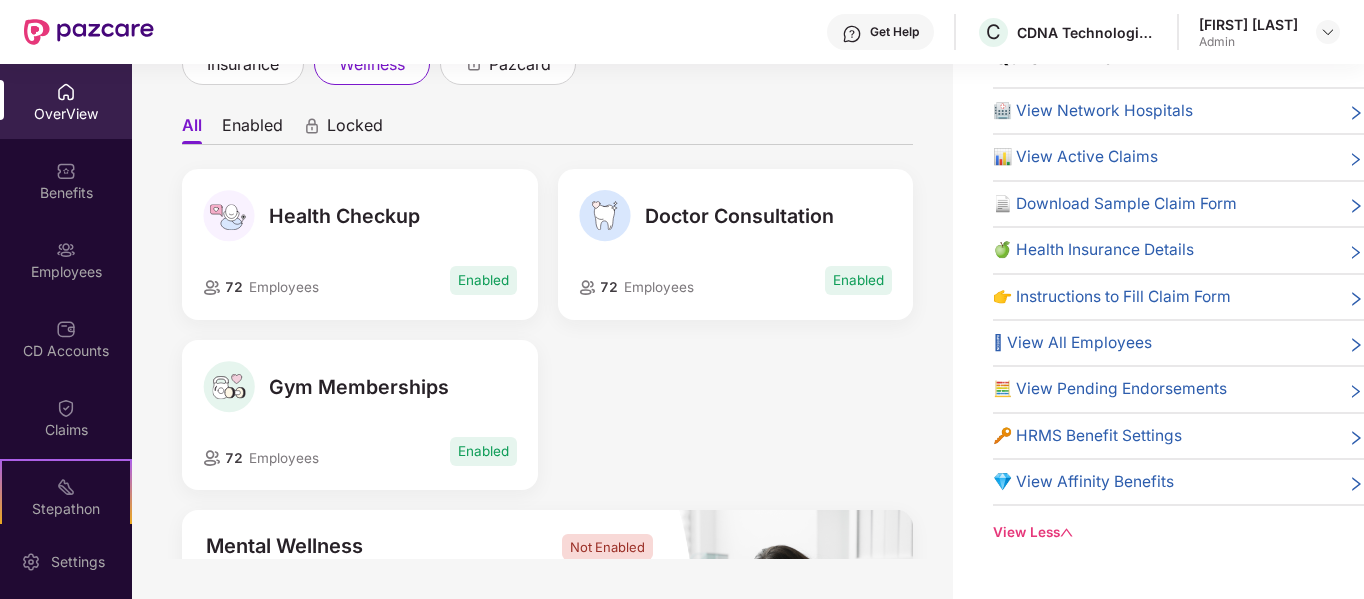 click at bounding box center [212, 458] 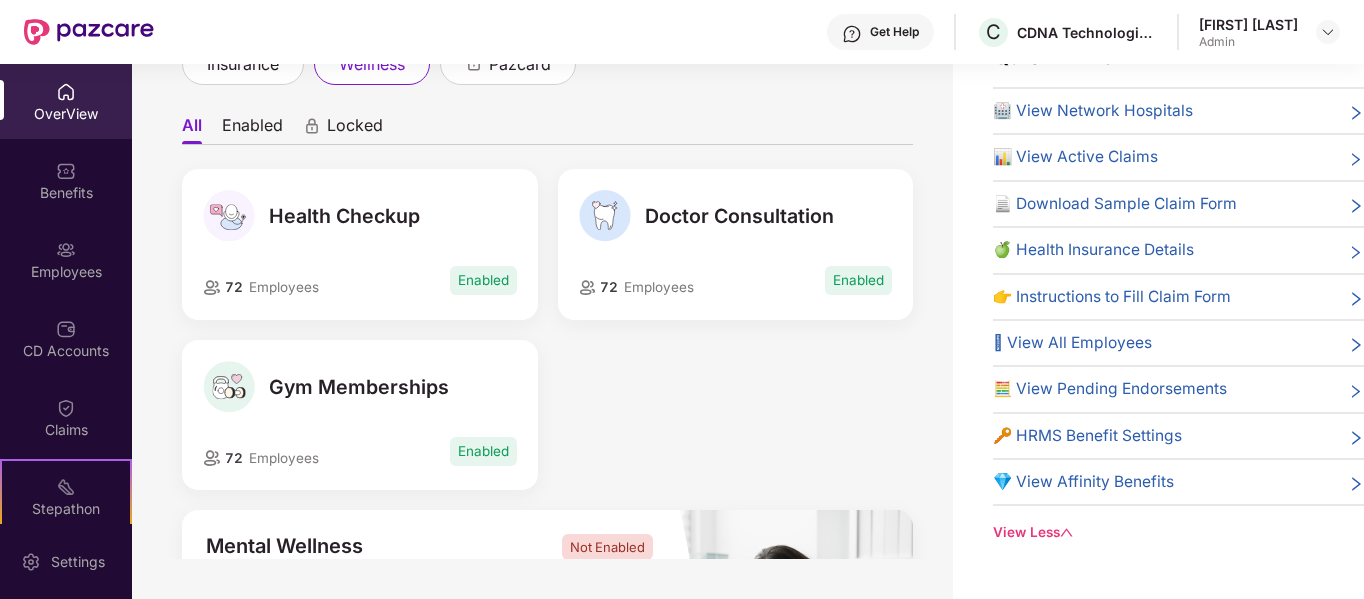 click at bounding box center (212, 458) 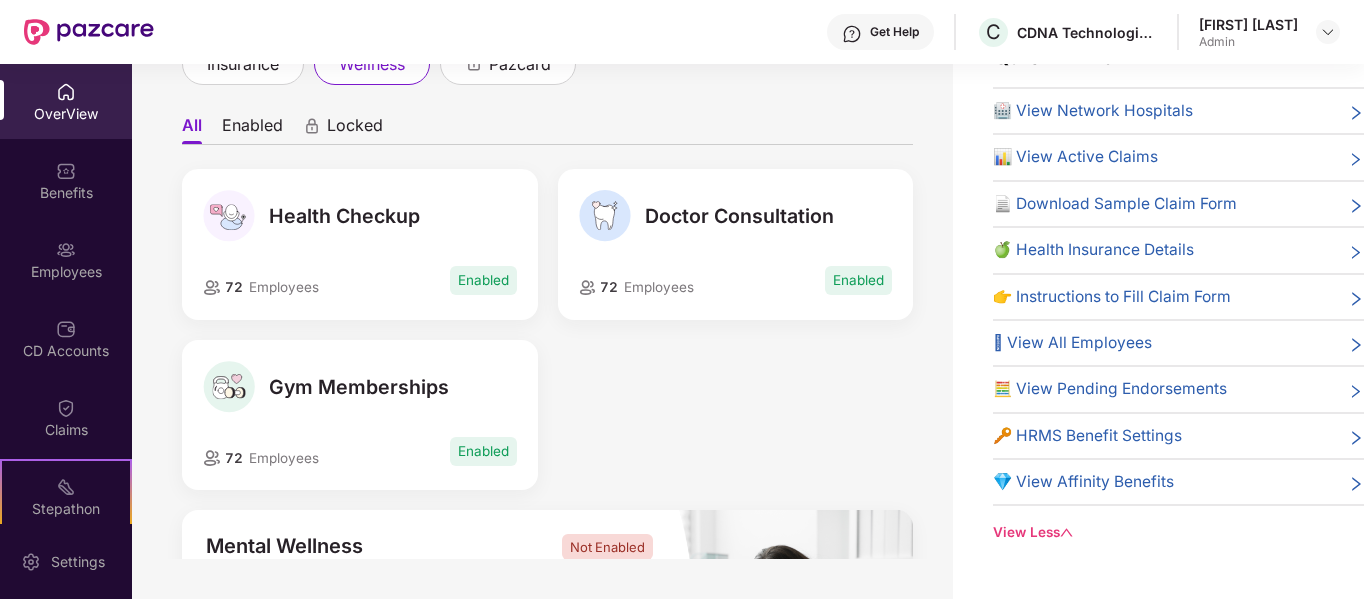 scroll, scrollTop: 0, scrollLeft: 0, axis: both 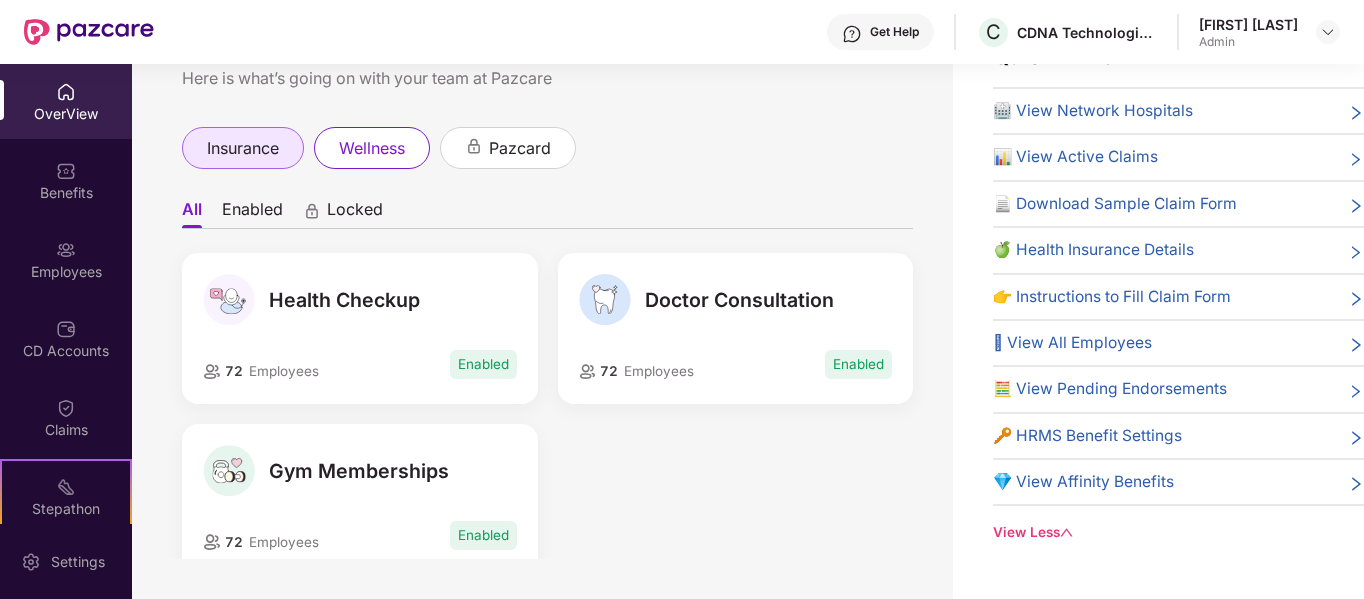 click on "insurance" at bounding box center [243, 148] 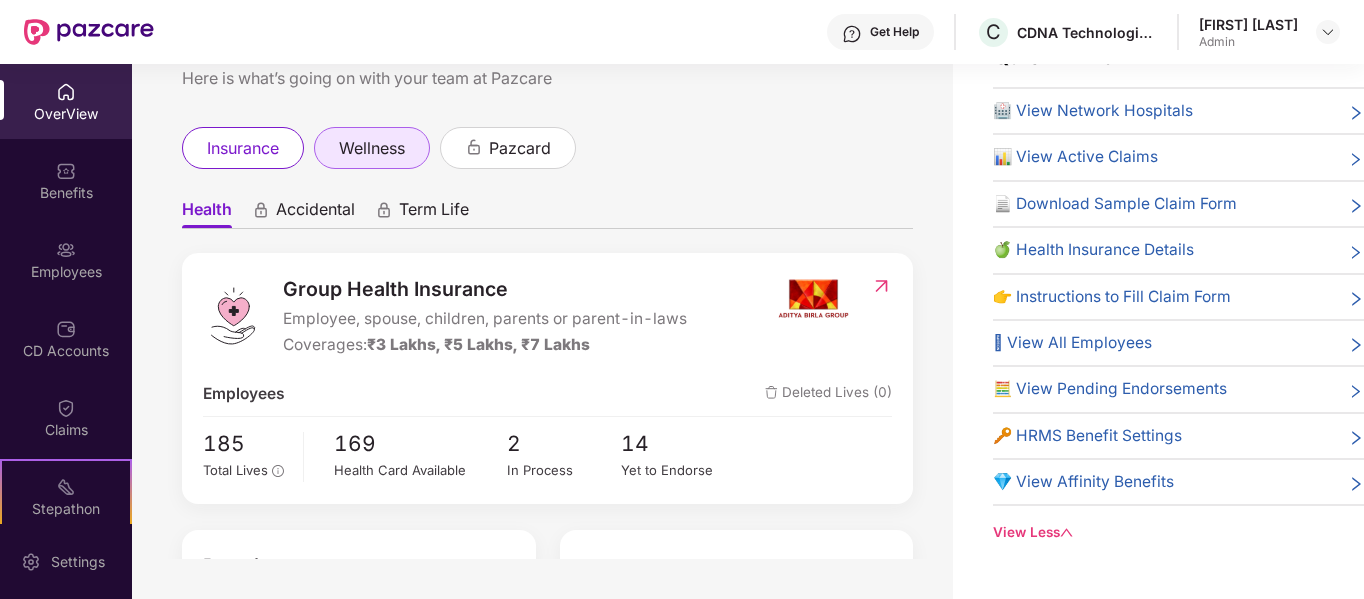 click on "wellness" at bounding box center (372, 148) 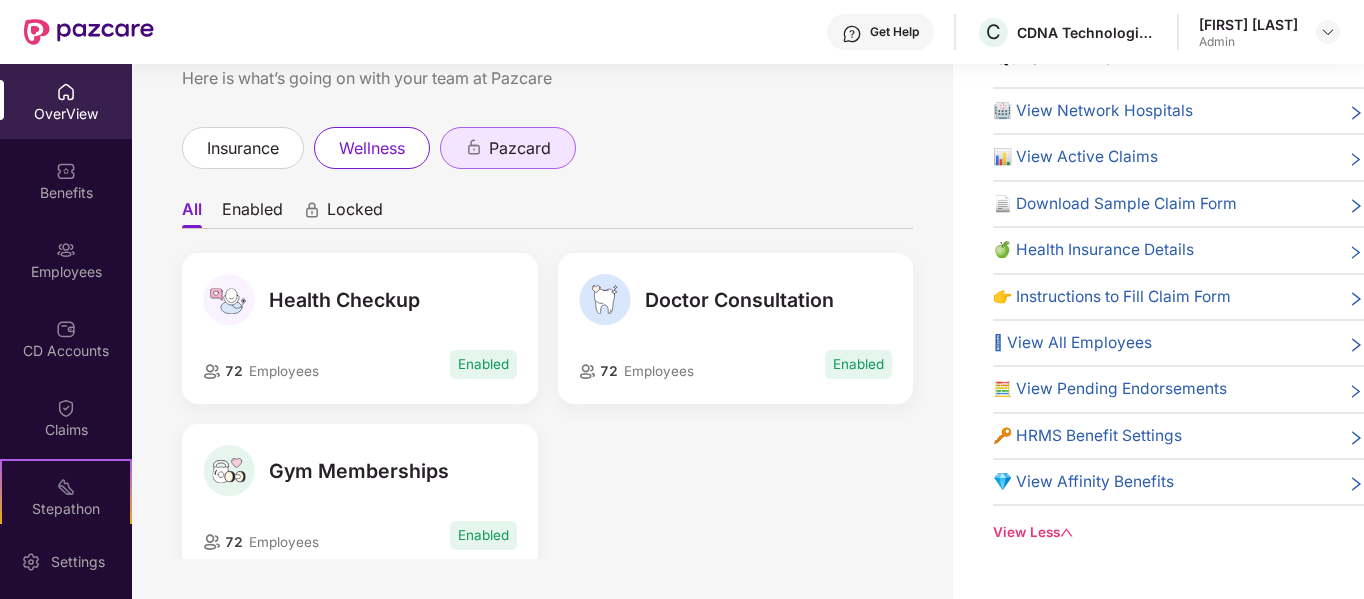 click on "pazcard" at bounding box center [520, 148] 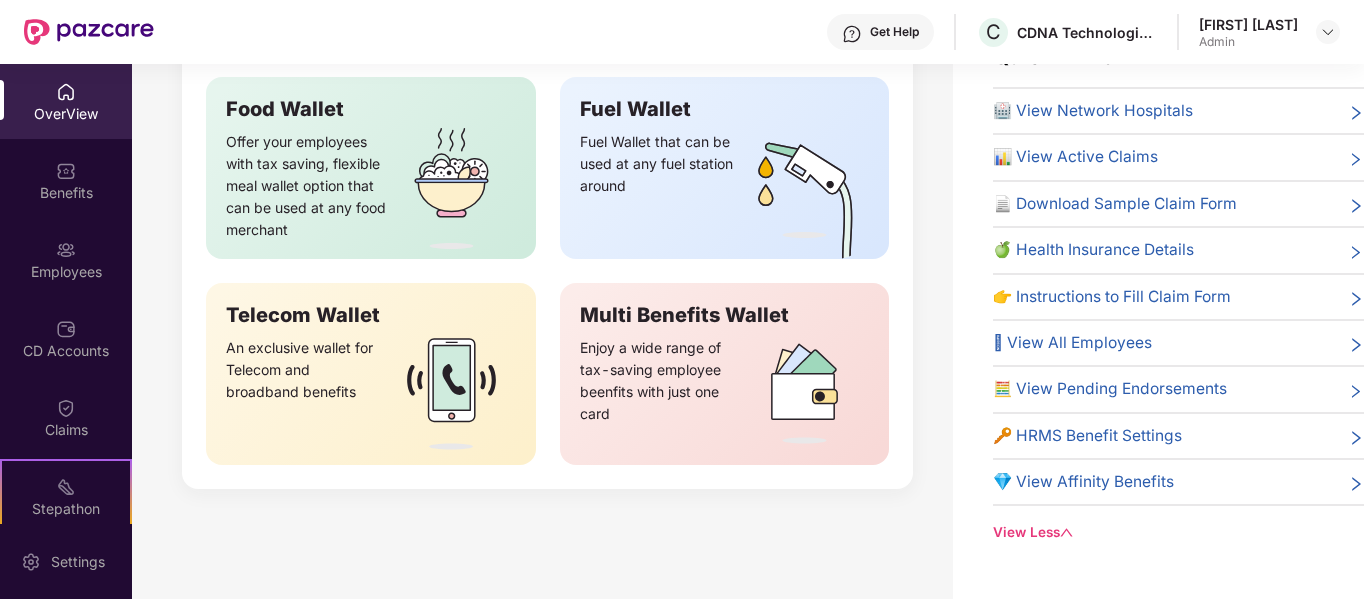 scroll, scrollTop: 0, scrollLeft: 0, axis: both 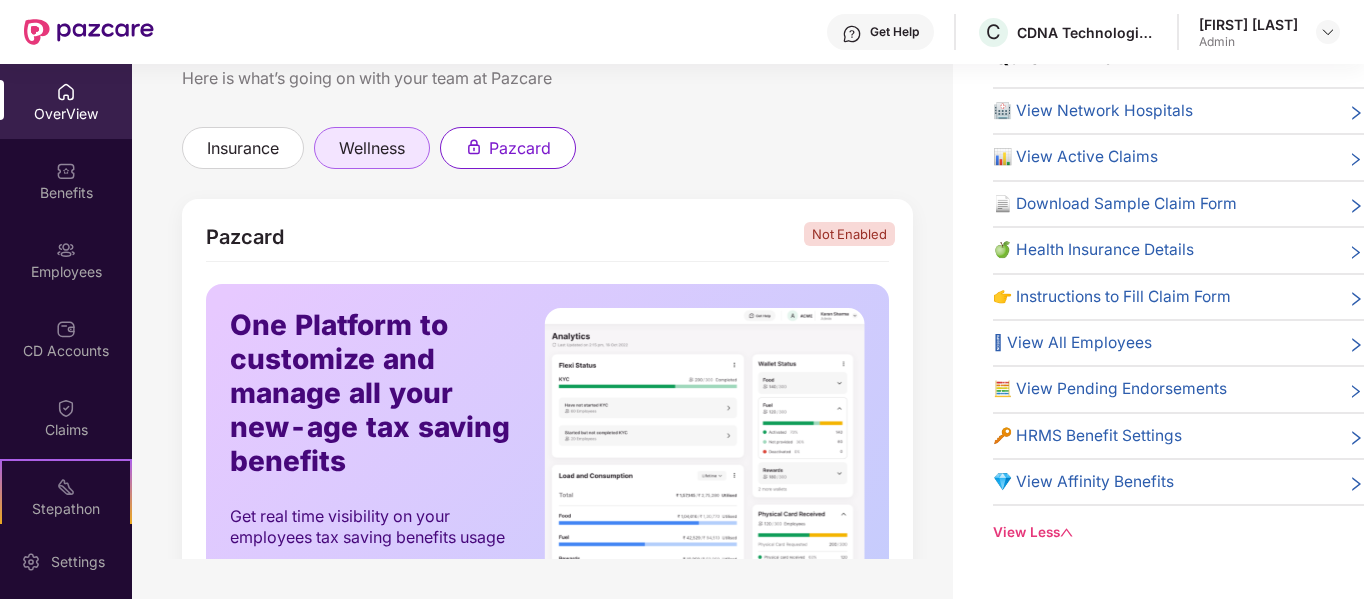 click on "wellness" at bounding box center (372, 148) 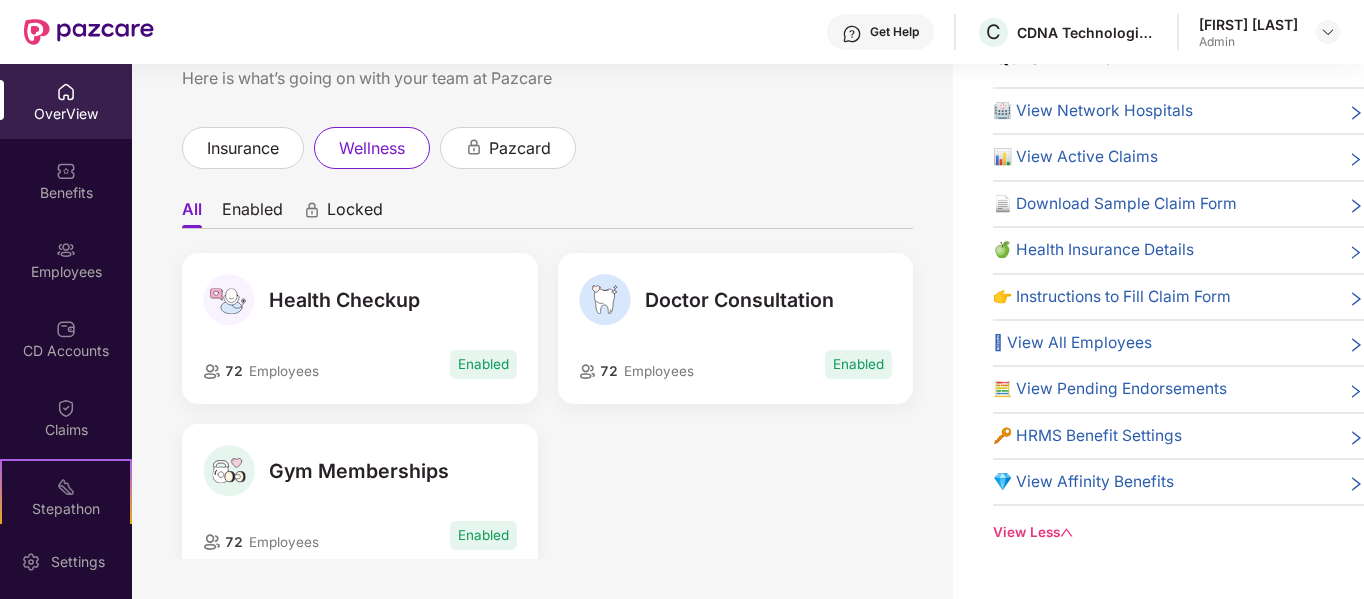 click on "Enabled" at bounding box center [252, 213] 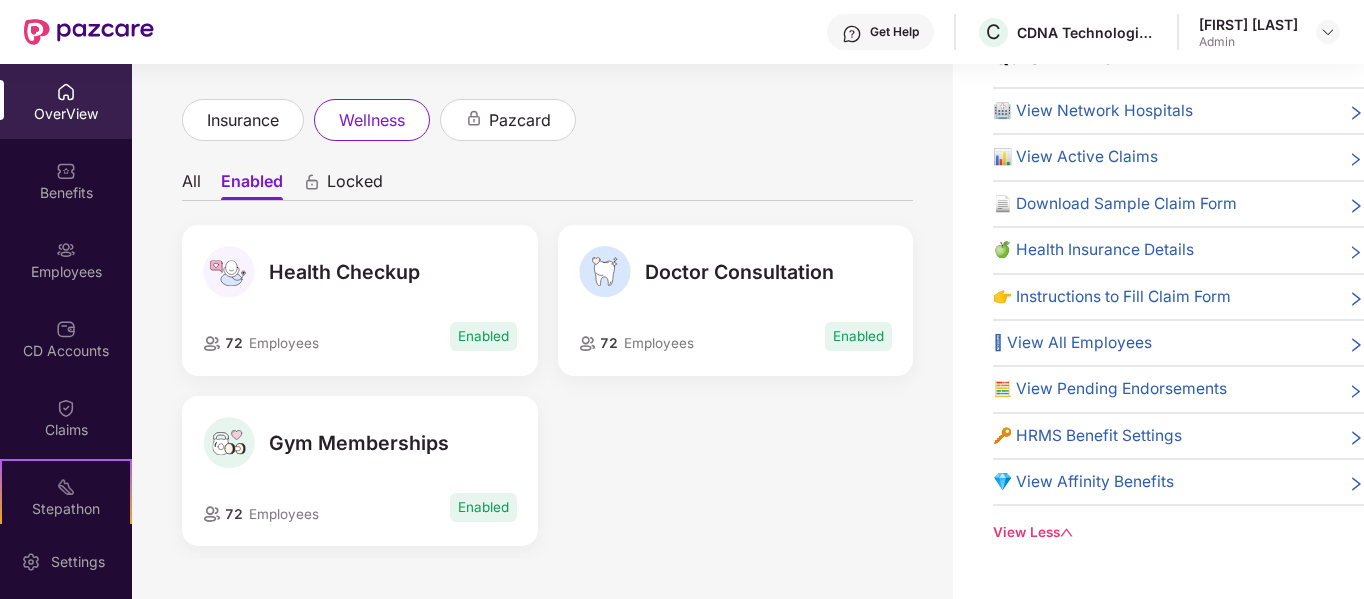scroll, scrollTop: 0, scrollLeft: 0, axis: both 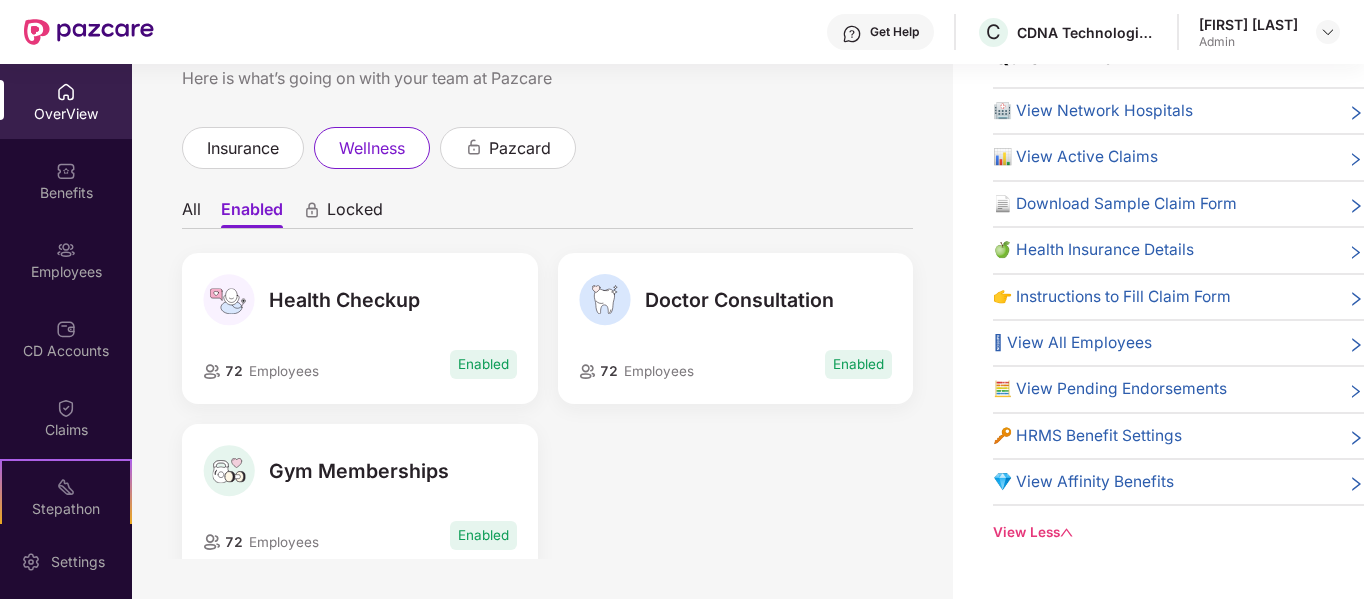 click on "Locked" at bounding box center (355, 213) 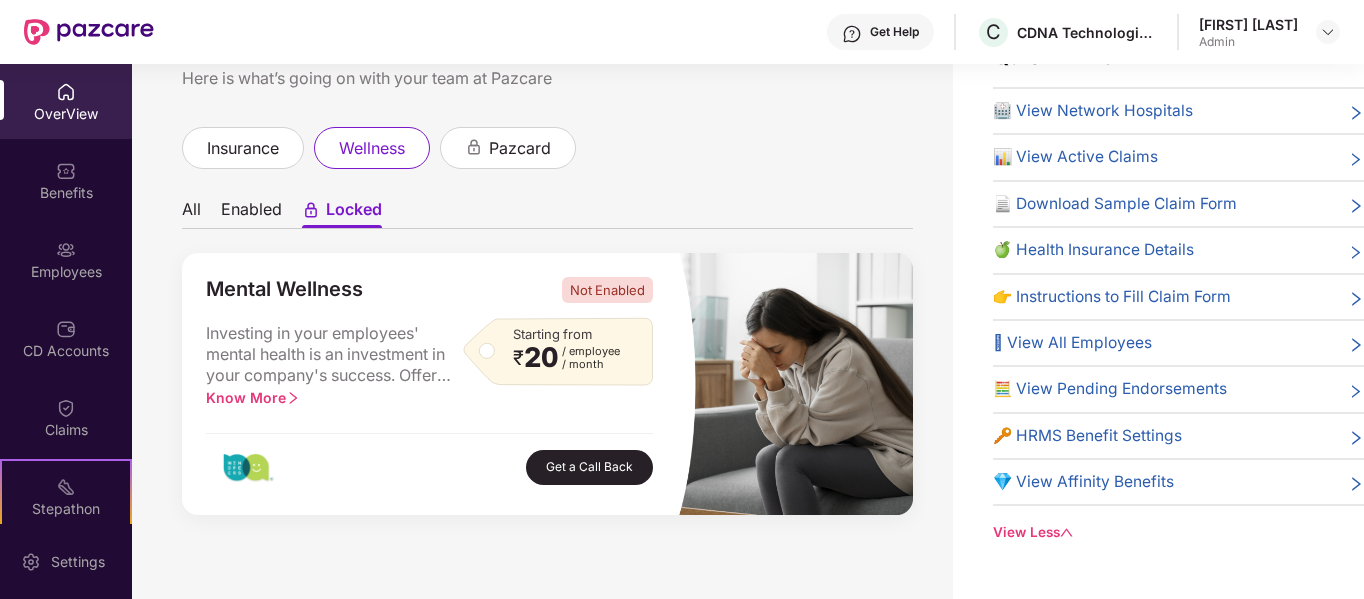 scroll, scrollTop: 36, scrollLeft: 0, axis: vertical 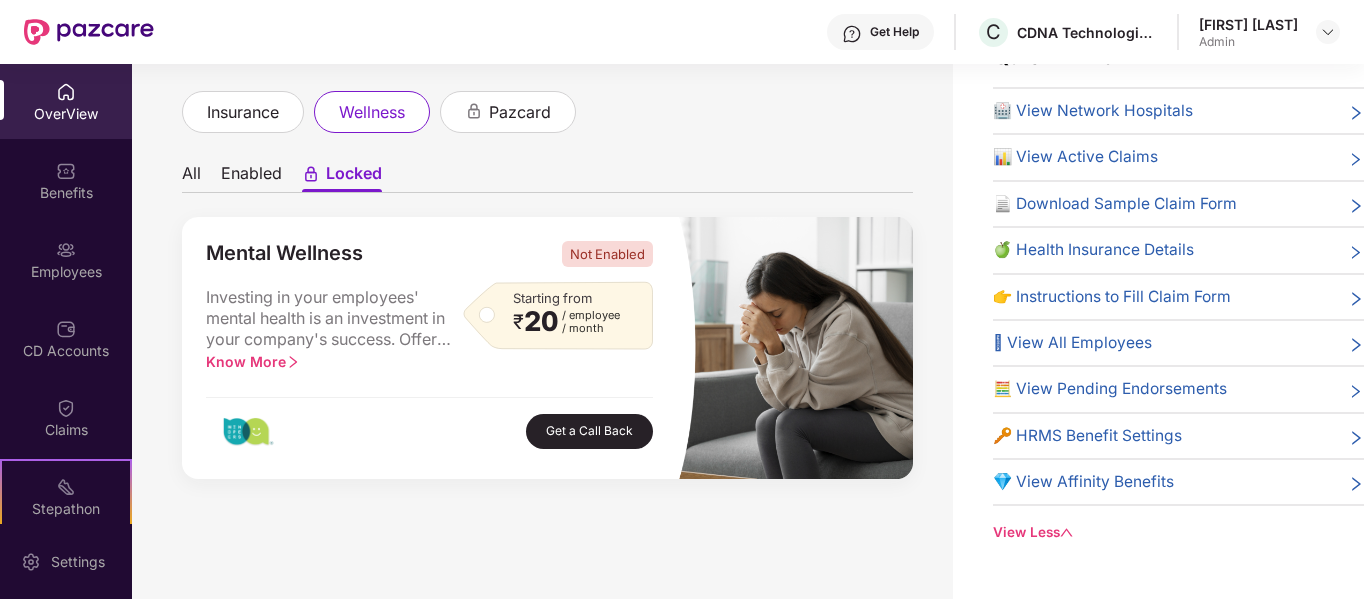 click on "Enabled" at bounding box center [251, 177] 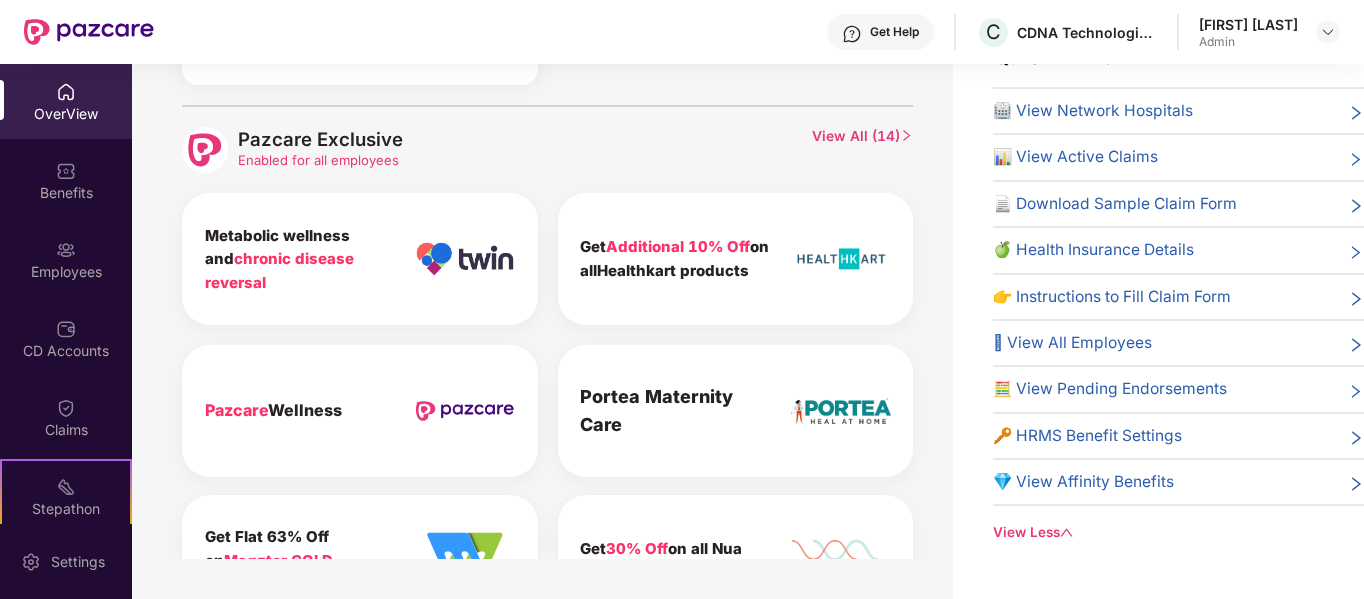 scroll, scrollTop: 490, scrollLeft: 0, axis: vertical 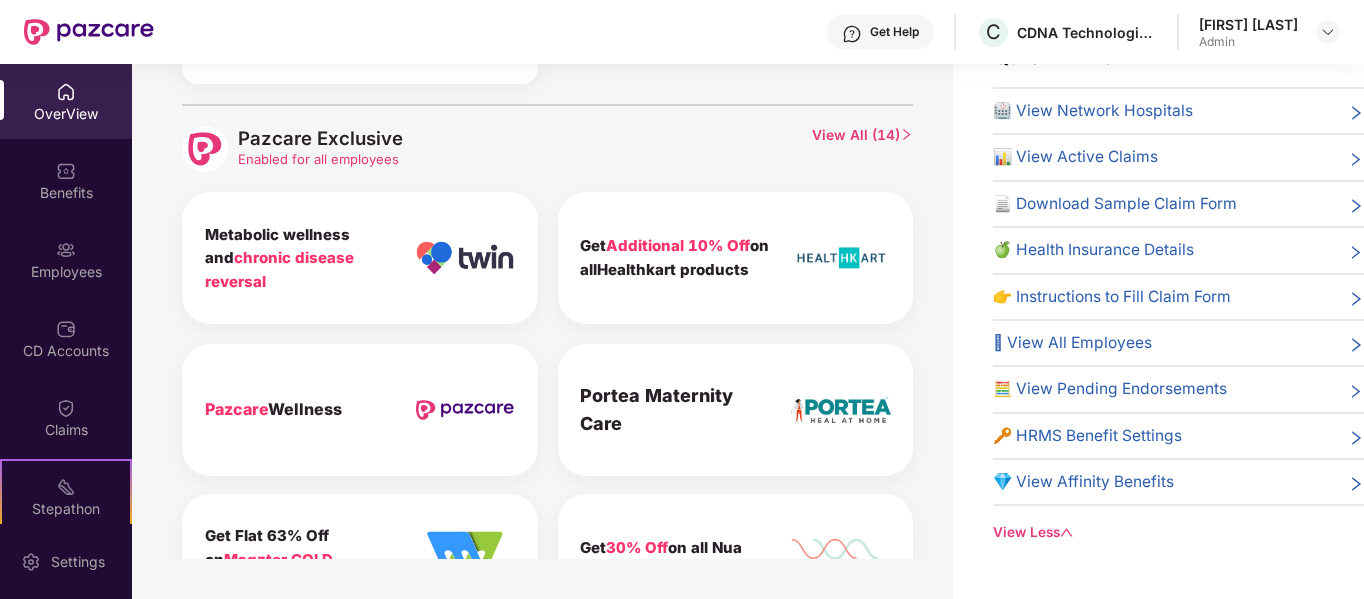 click on "View All ( 14 )" at bounding box center [863, 149] 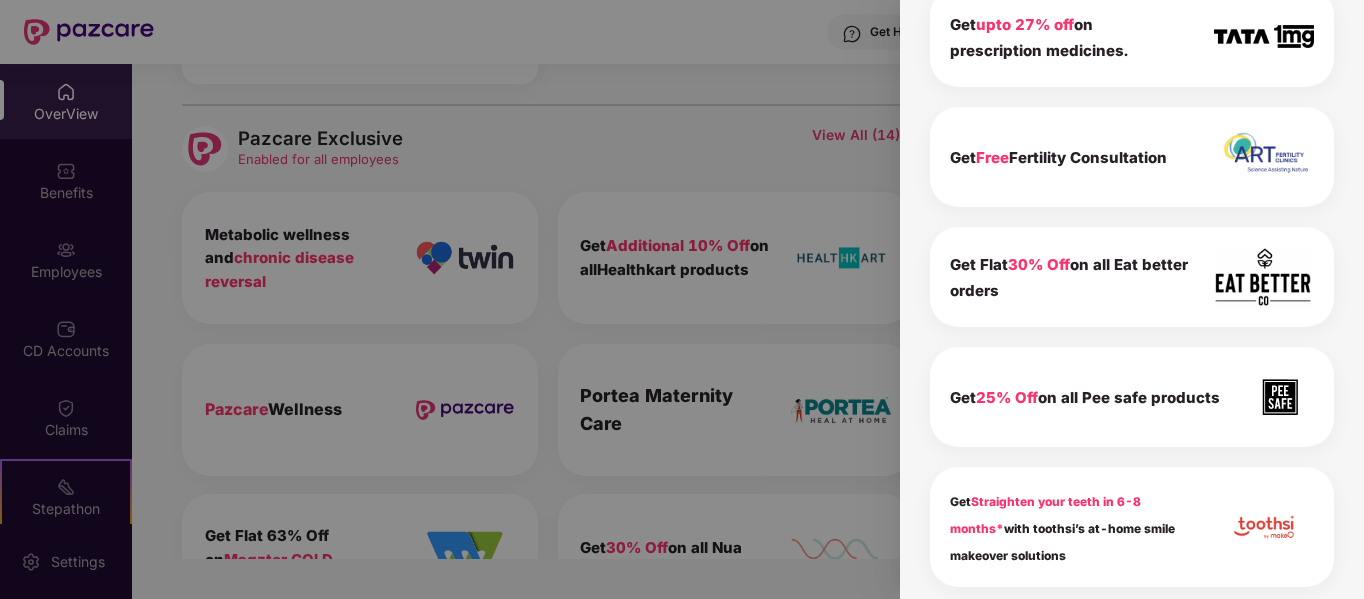scroll, scrollTop: 1311, scrollLeft: 0, axis: vertical 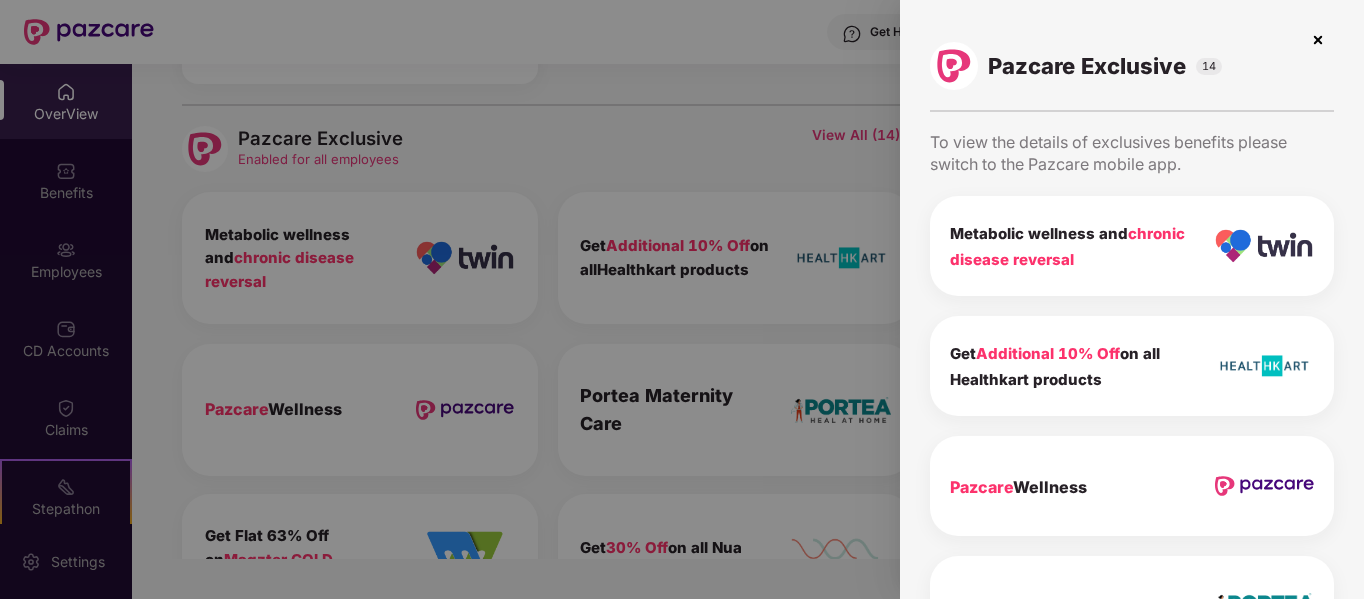 click at bounding box center [1318, 40] 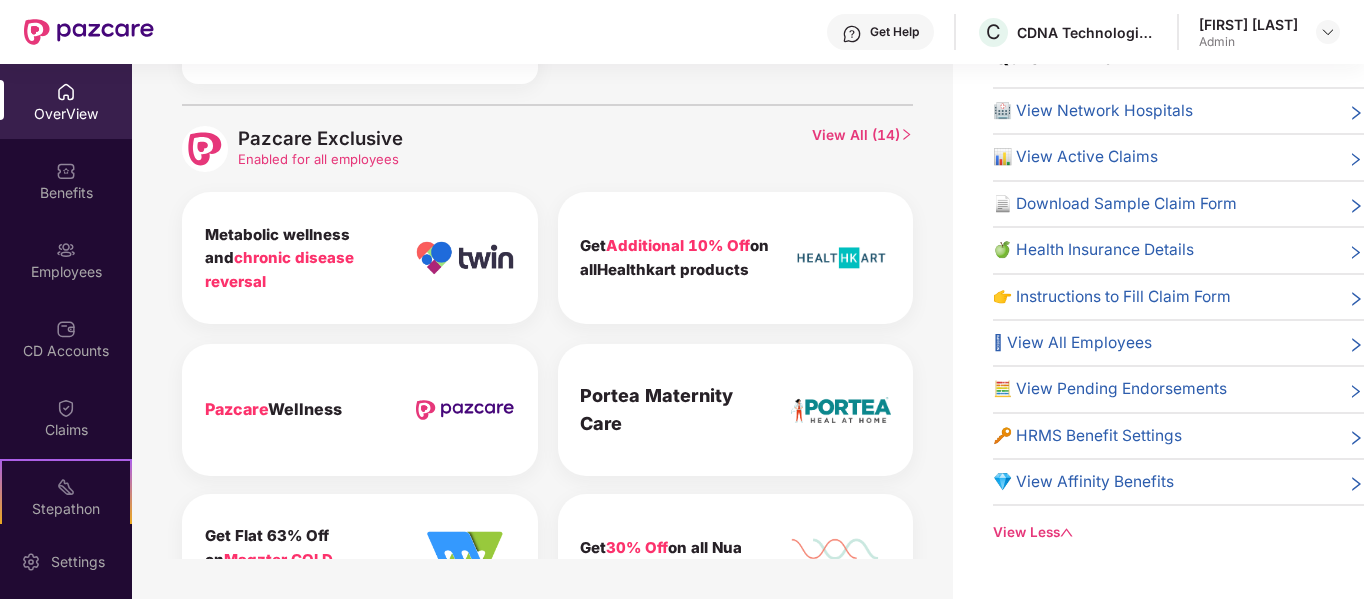 scroll, scrollTop: 625, scrollLeft: 0, axis: vertical 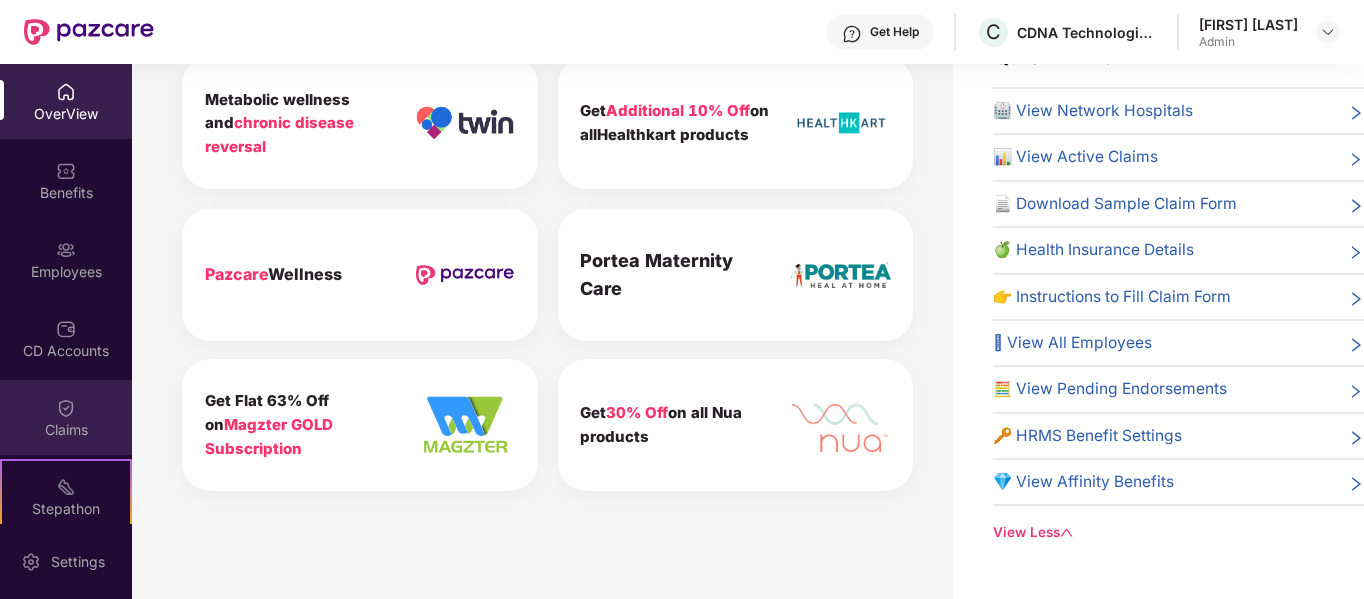 click on "Claims" at bounding box center [66, 430] 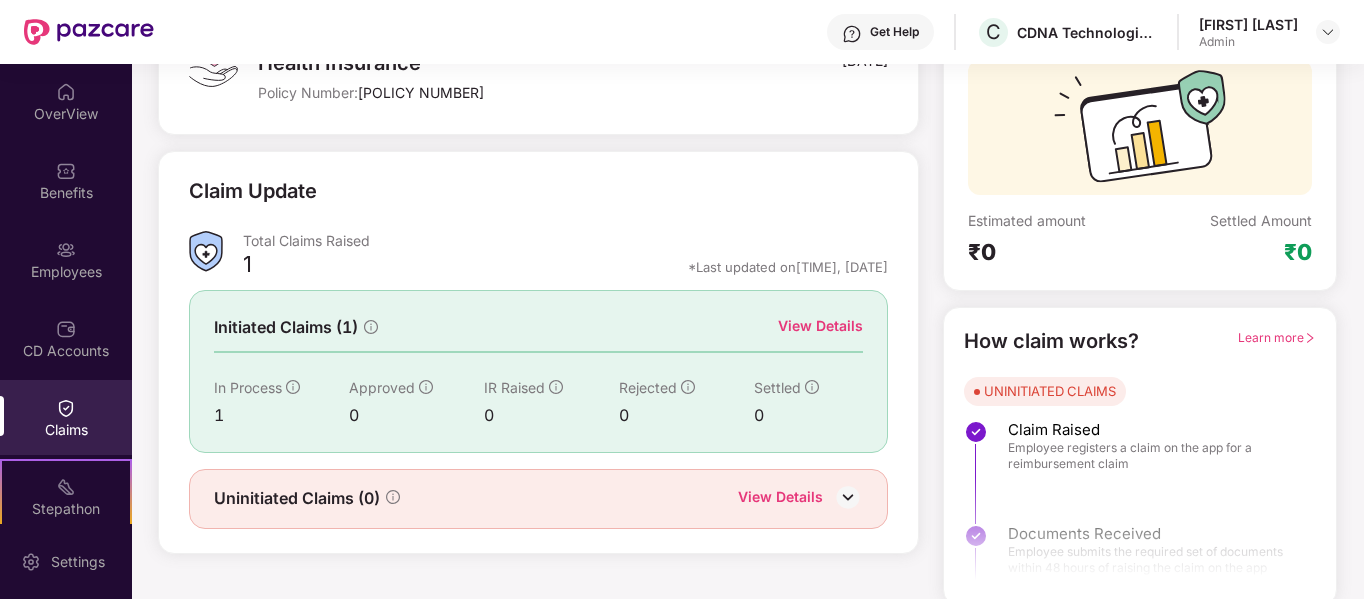 scroll, scrollTop: 184, scrollLeft: 0, axis: vertical 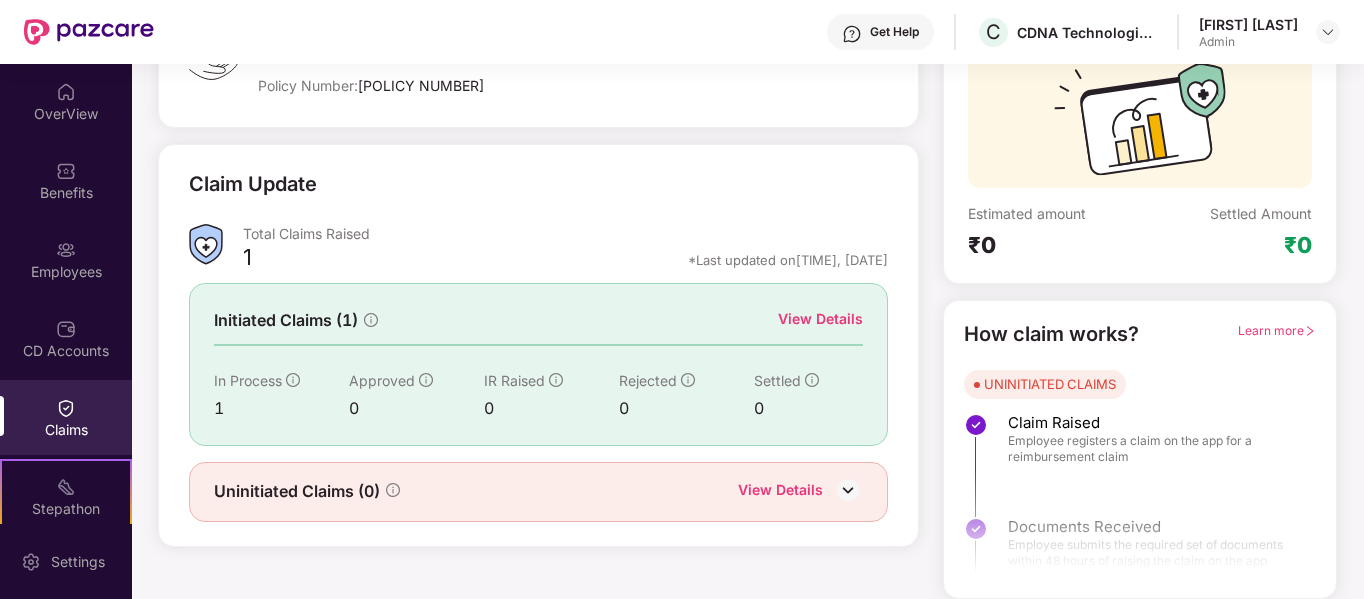 click on "Initiated Claims (1) View Details In Process 1 Approved 0 IR Raised 0 Rejected 0 Settled 0" at bounding box center (538, 364) 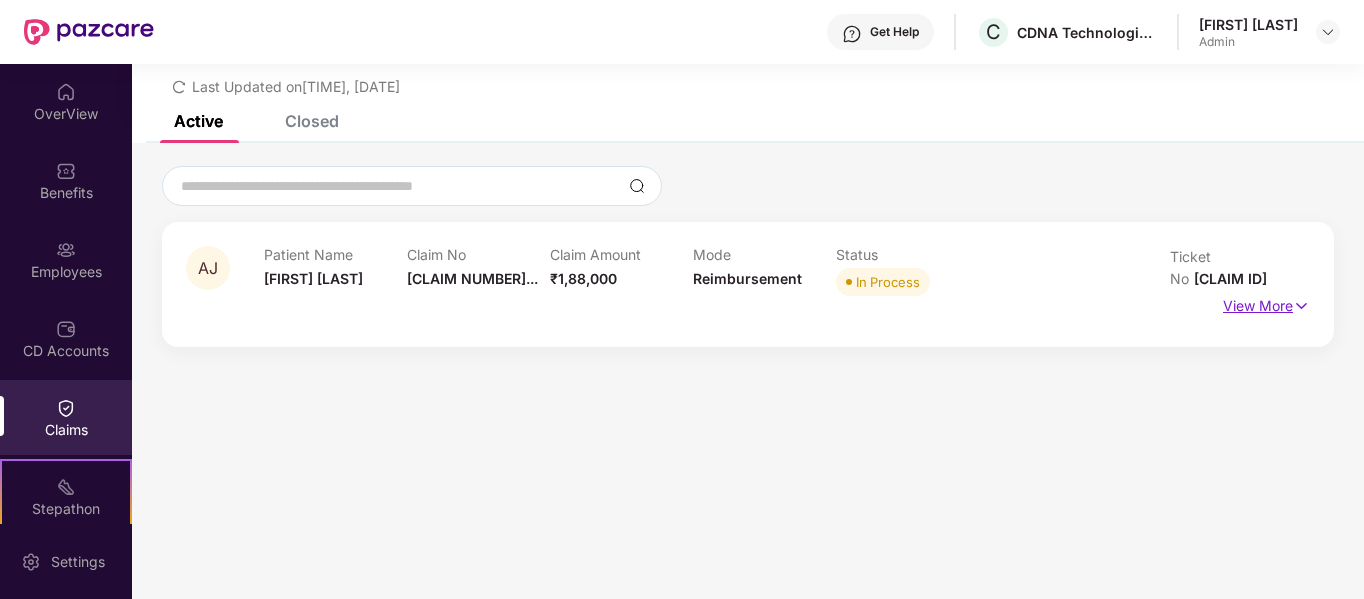 click on "View More" at bounding box center [1266, 303] 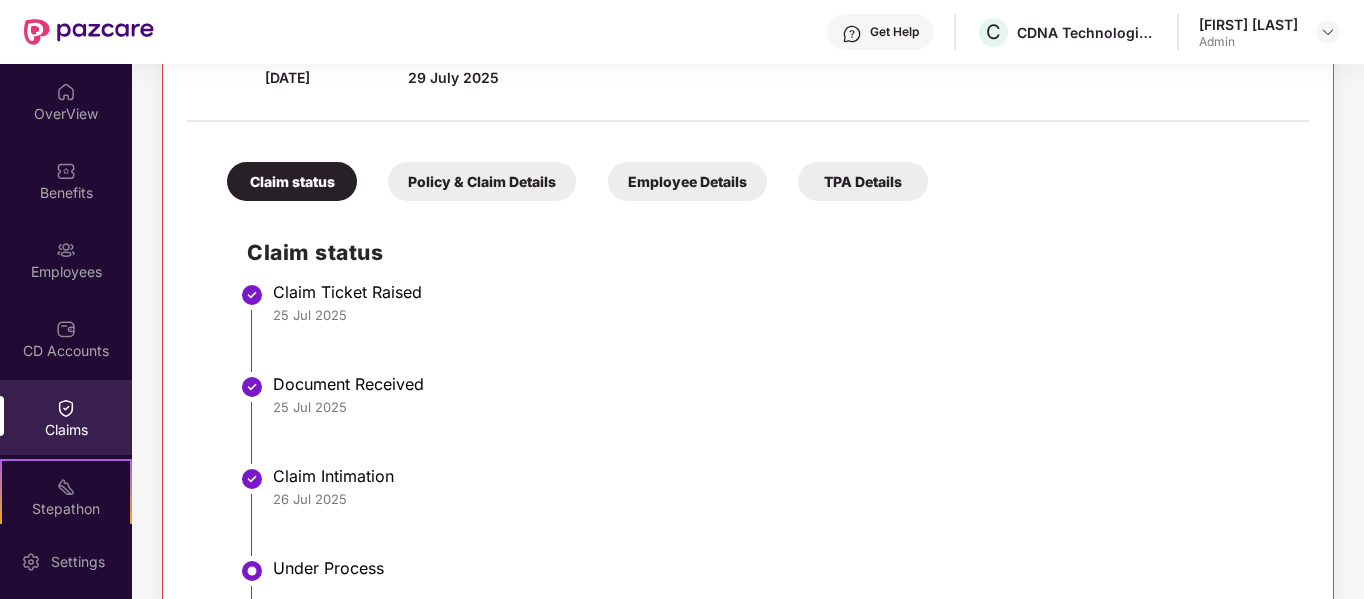 scroll, scrollTop: 566, scrollLeft: 0, axis: vertical 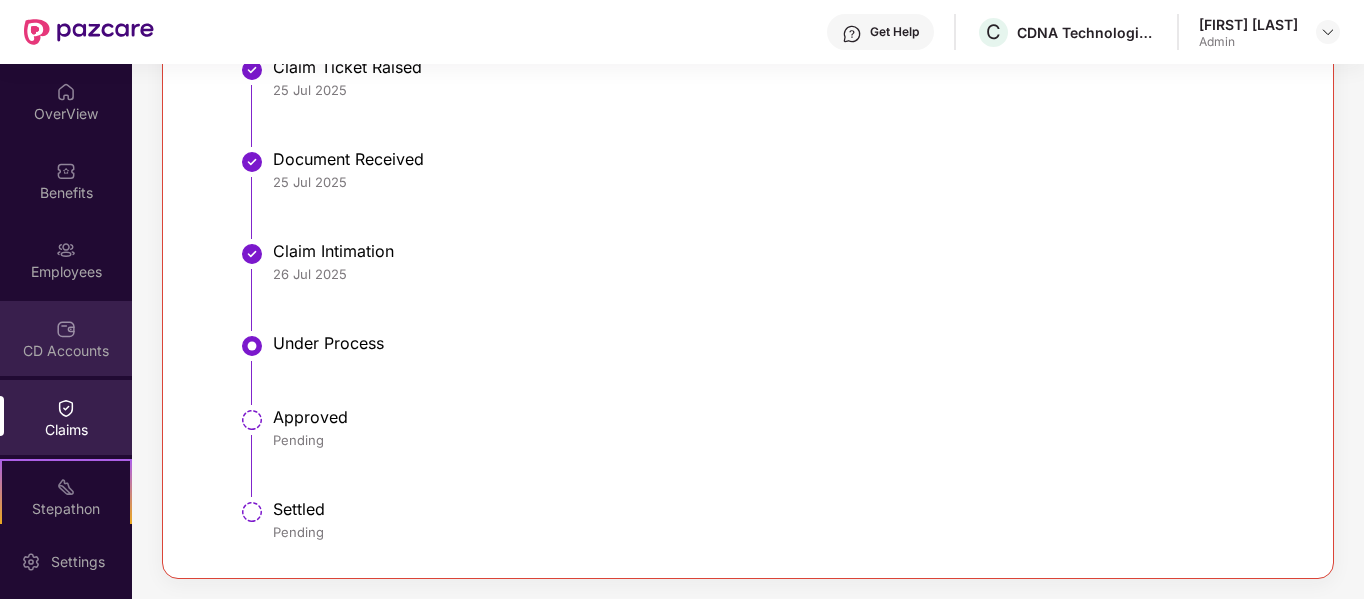 click at bounding box center [66, 329] 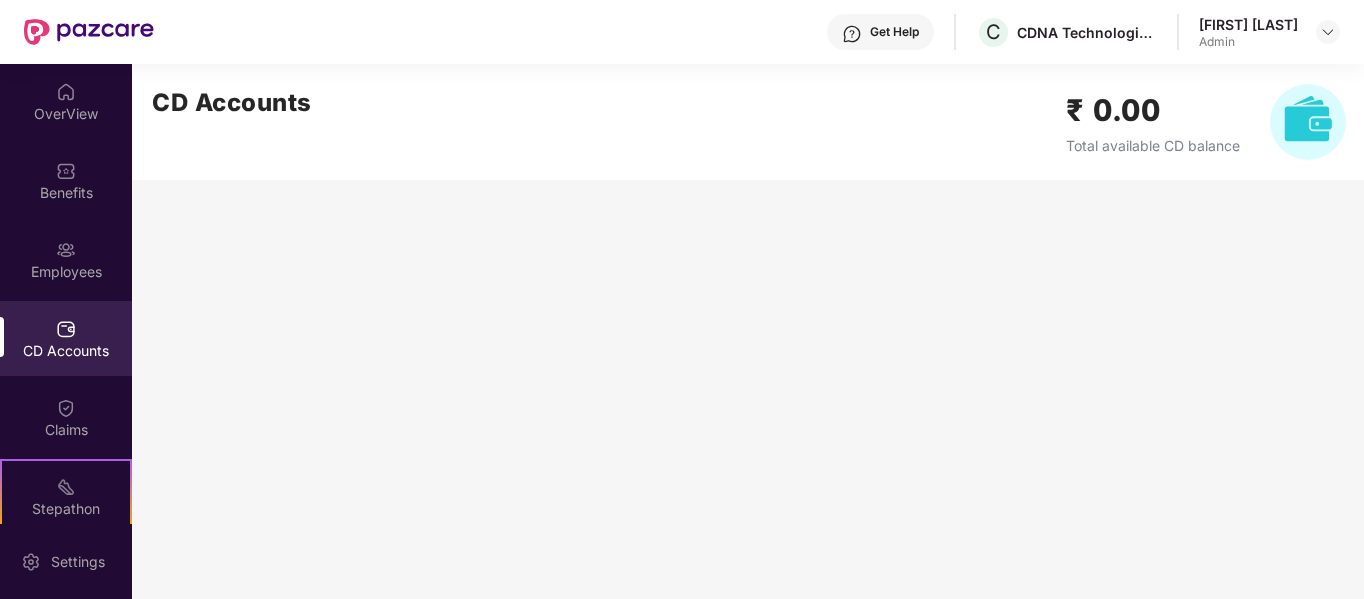 click at bounding box center [1308, 122] 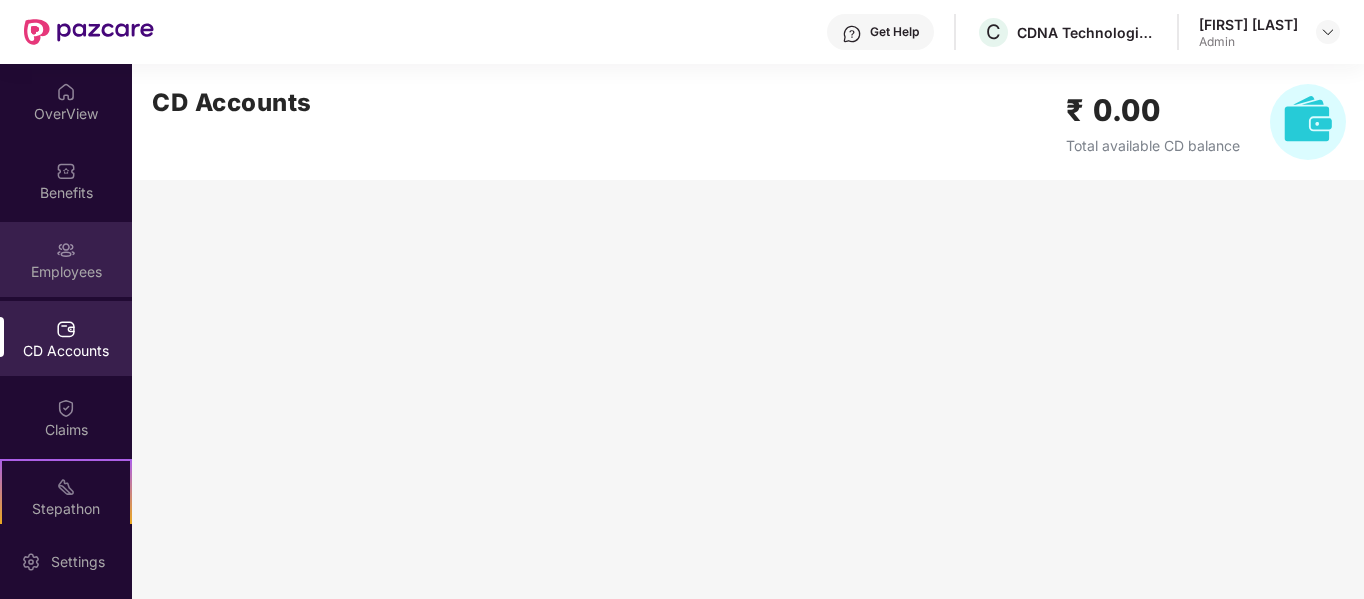 click on "Employees" at bounding box center [66, 272] 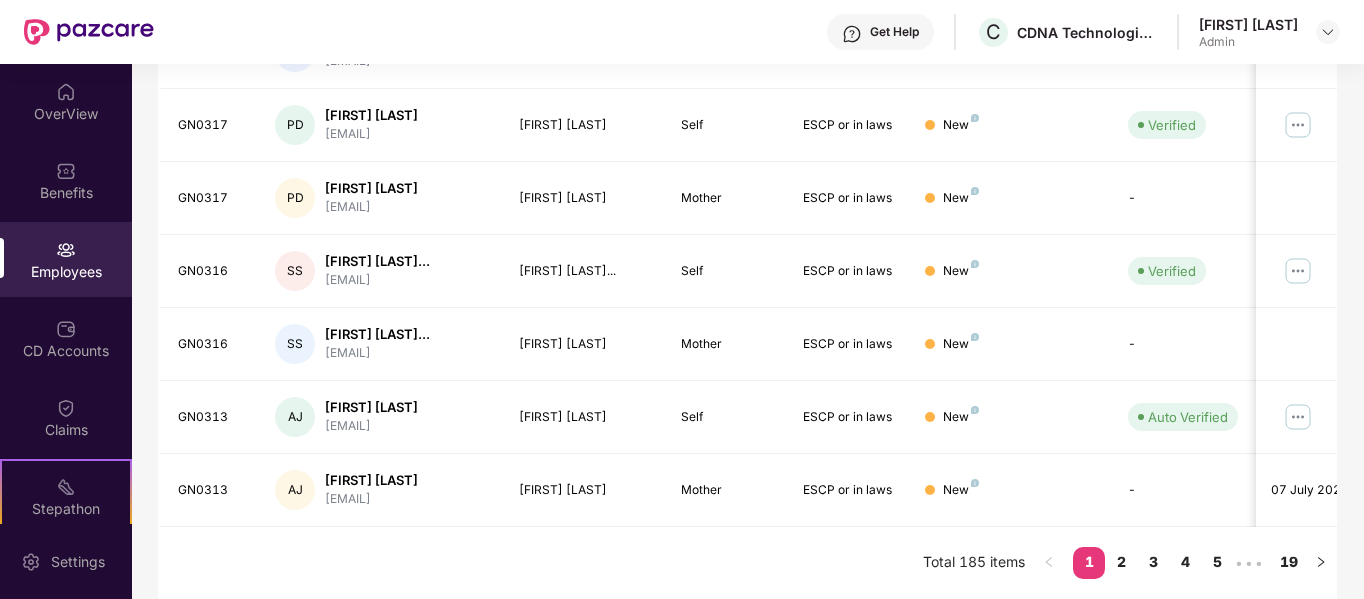scroll, scrollTop: 0, scrollLeft: 0, axis: both 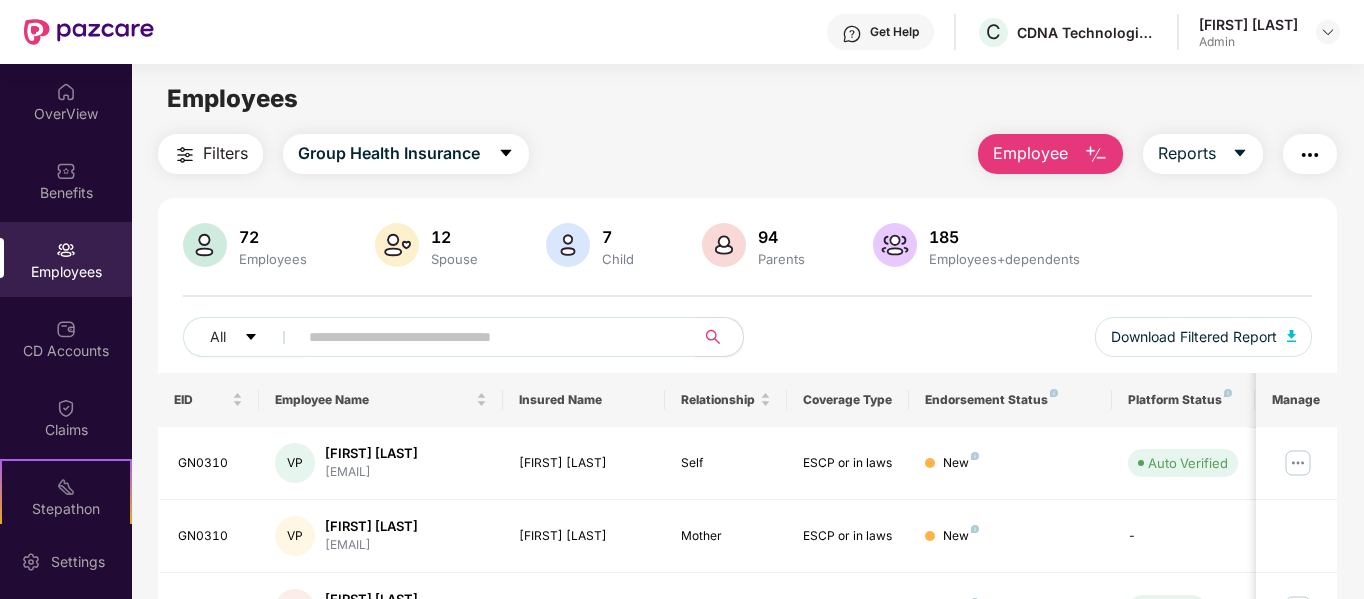 click at bounding box center [488, 337] 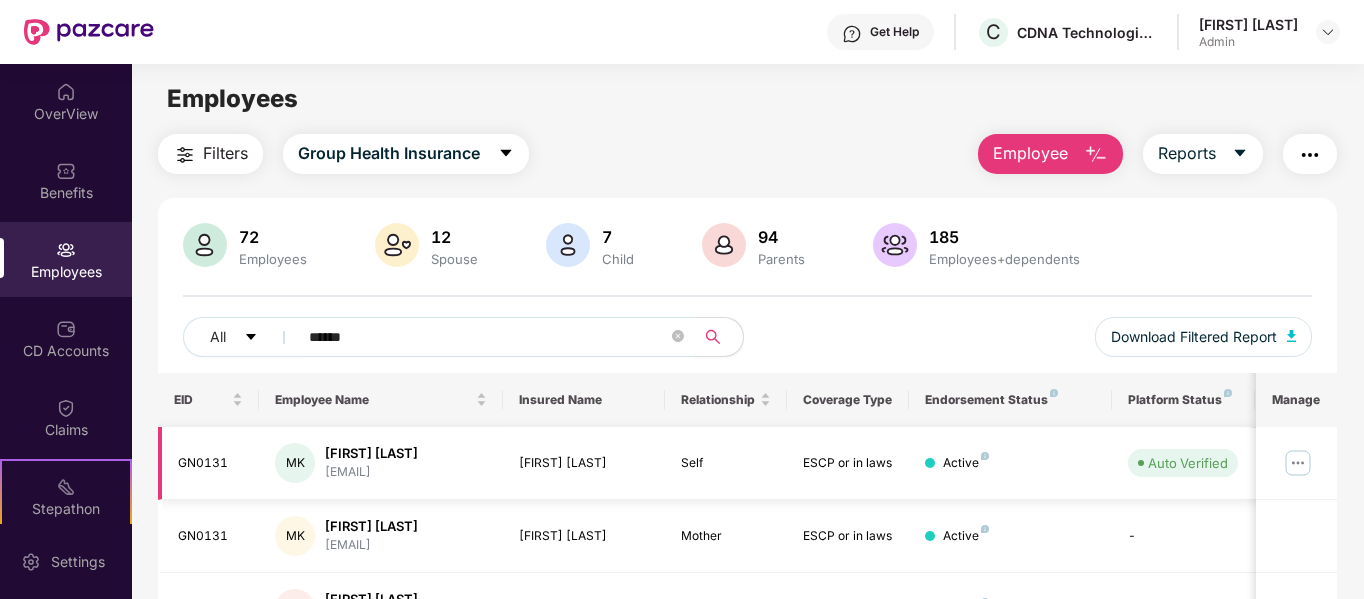 type on "******" 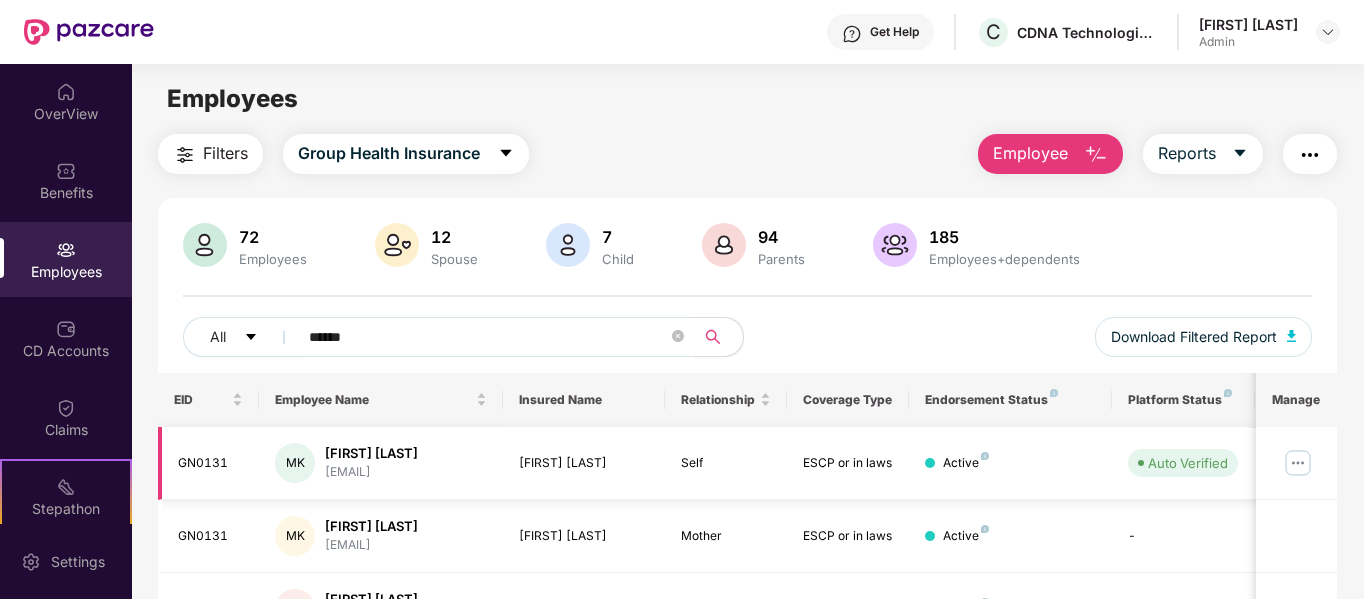 click on "[FIRST] [LAST]" at bounding box center [371, 453] 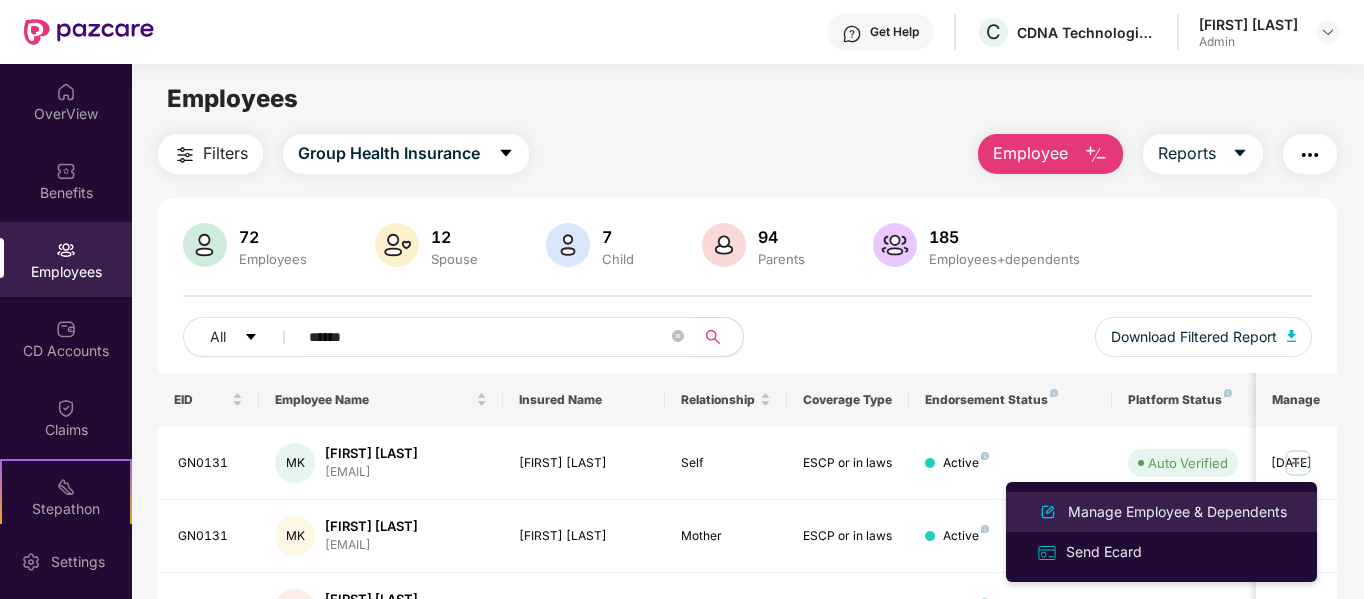 click on "Manage Employee & Dependents" at bounding box center (1177, 512) 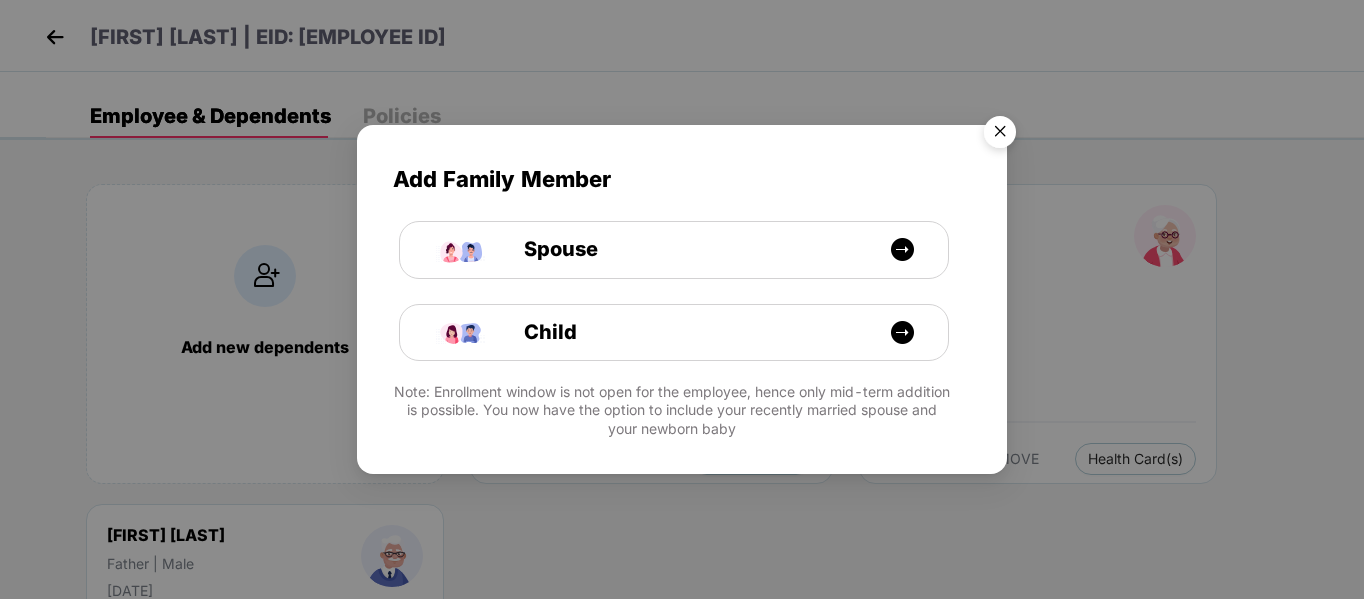 click at bounding box center [1000, 135] 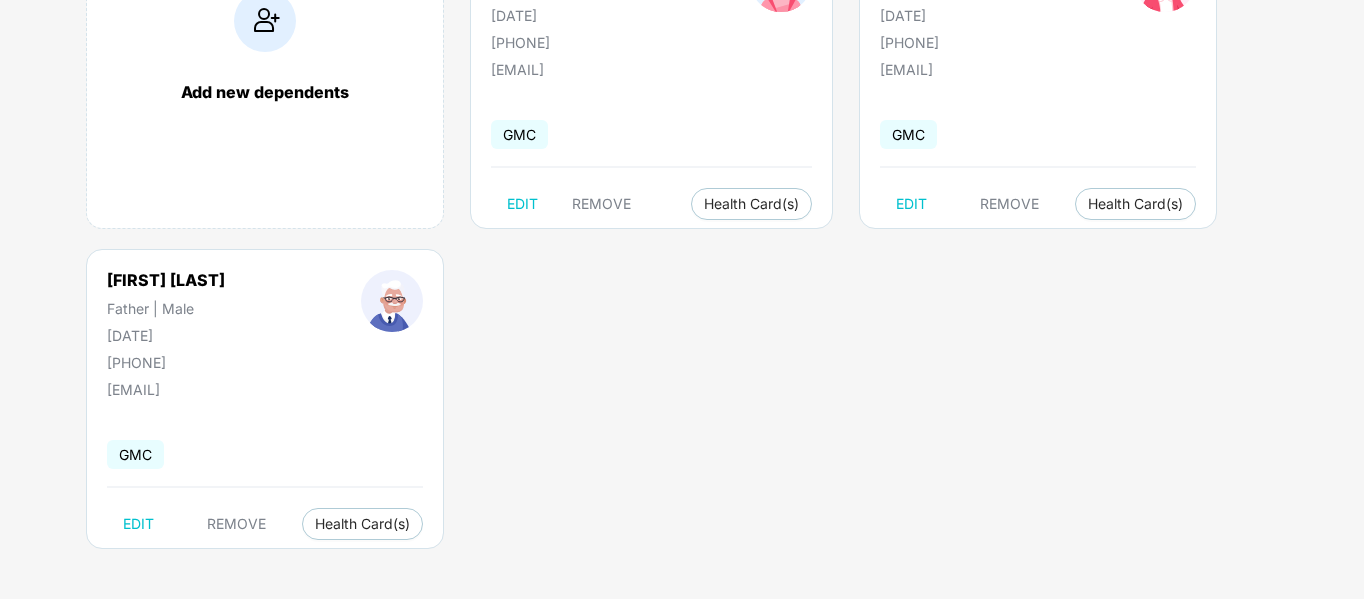scroll, scrollTop: 0, scrollLeft: 0, axis: both 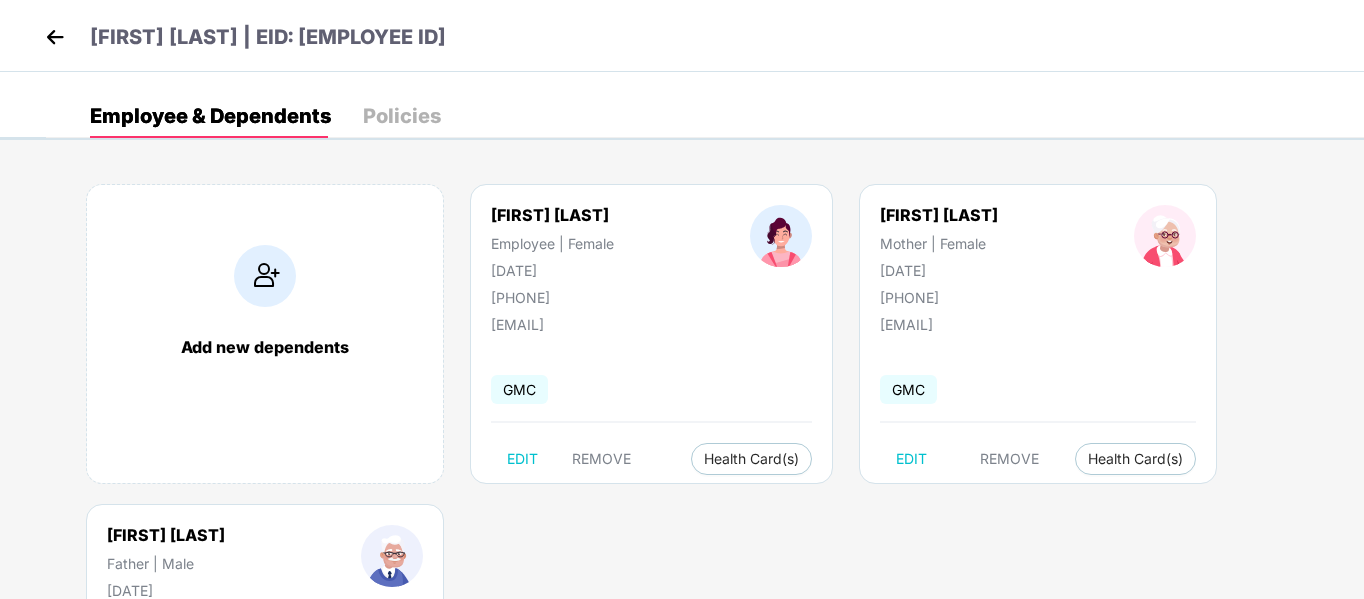 click on "Policies" at bounding box center (402, 116) 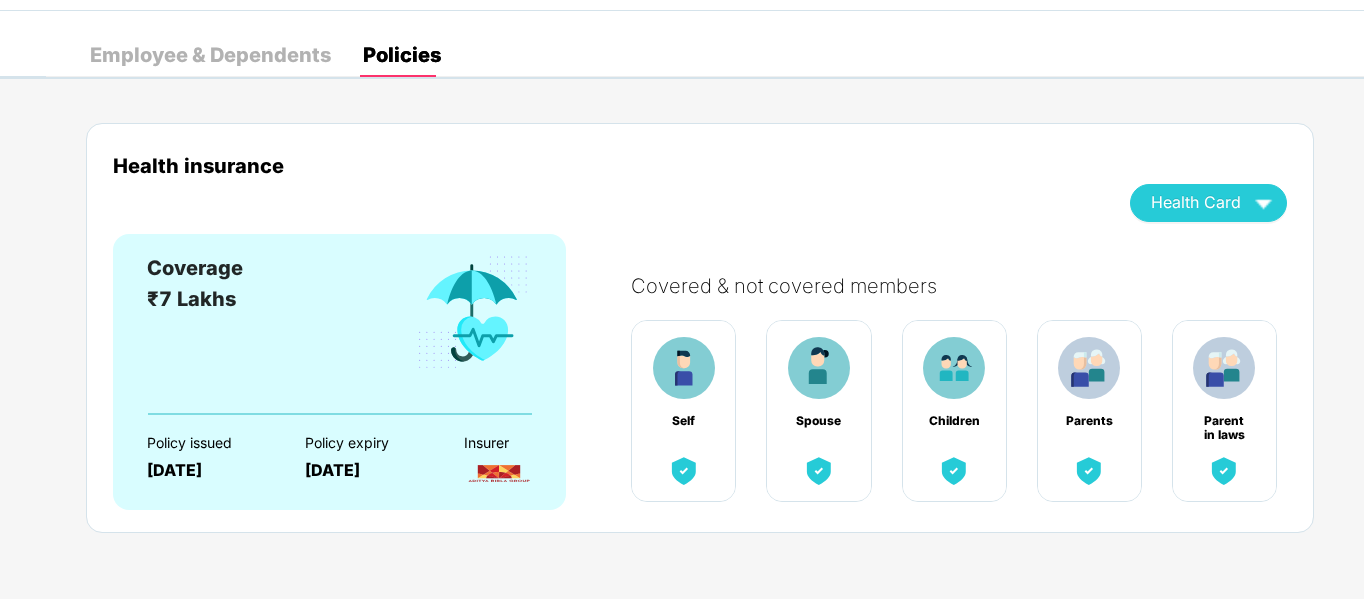 scroll, scrollTop: 0, scrollLeft: 0, axis: both 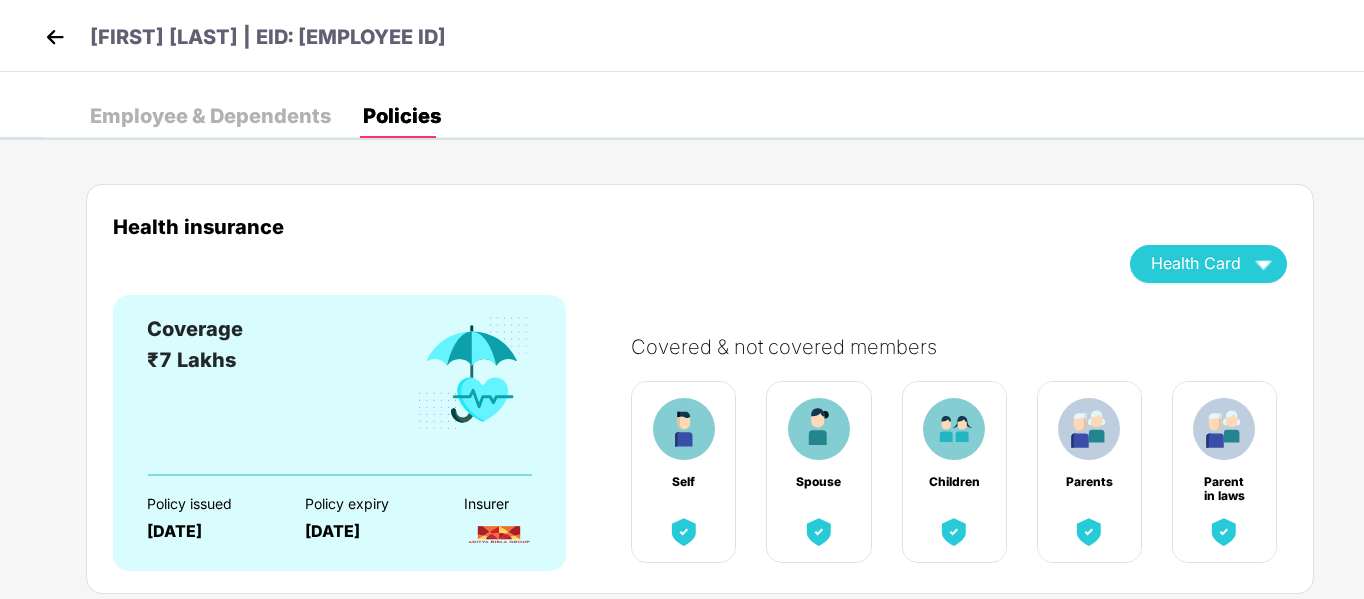 click on "Employee & Dependents" at bounding box center [210, 116] 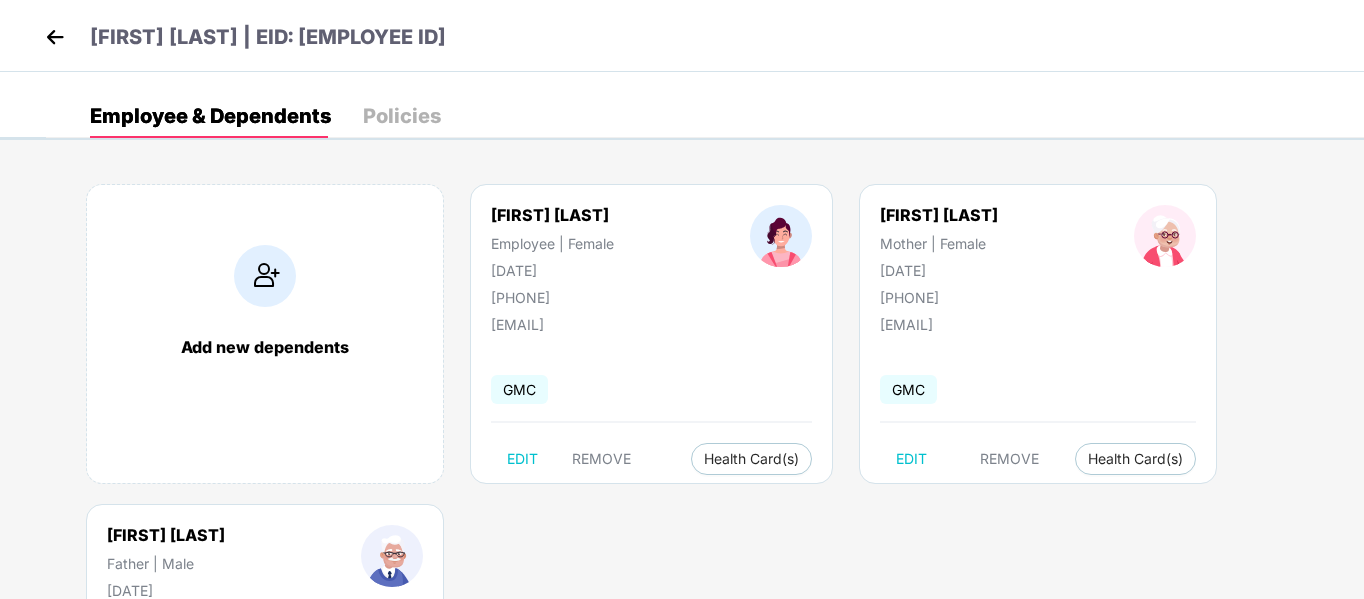 click at bounding box center (55, 37) 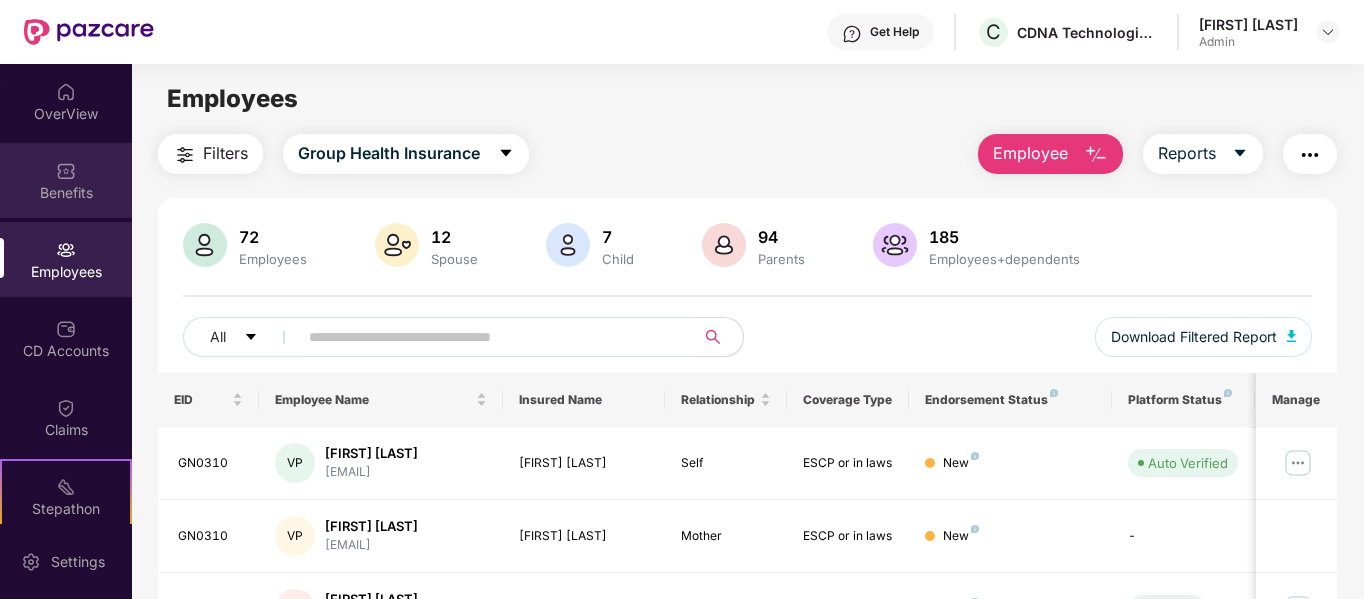 click on "Benefits" at bounding box center [66, 193] 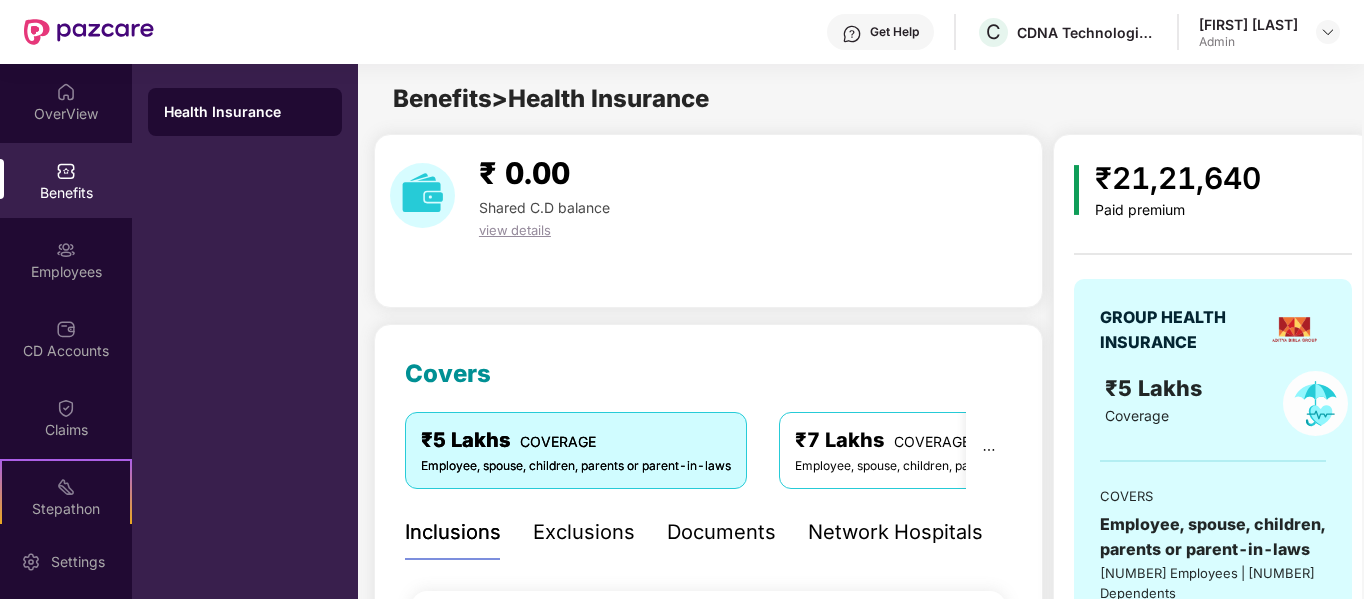click on "view details" at bounding box center [515, 230] 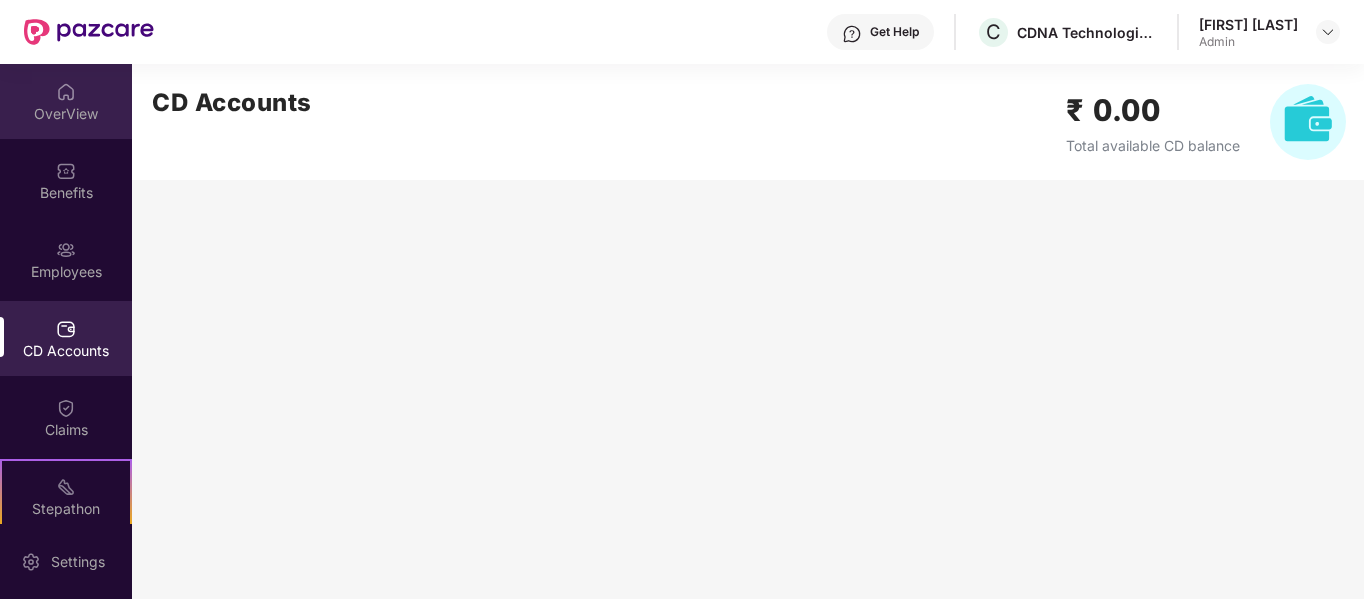 click on "OverView" at bounding box center (66, 101) 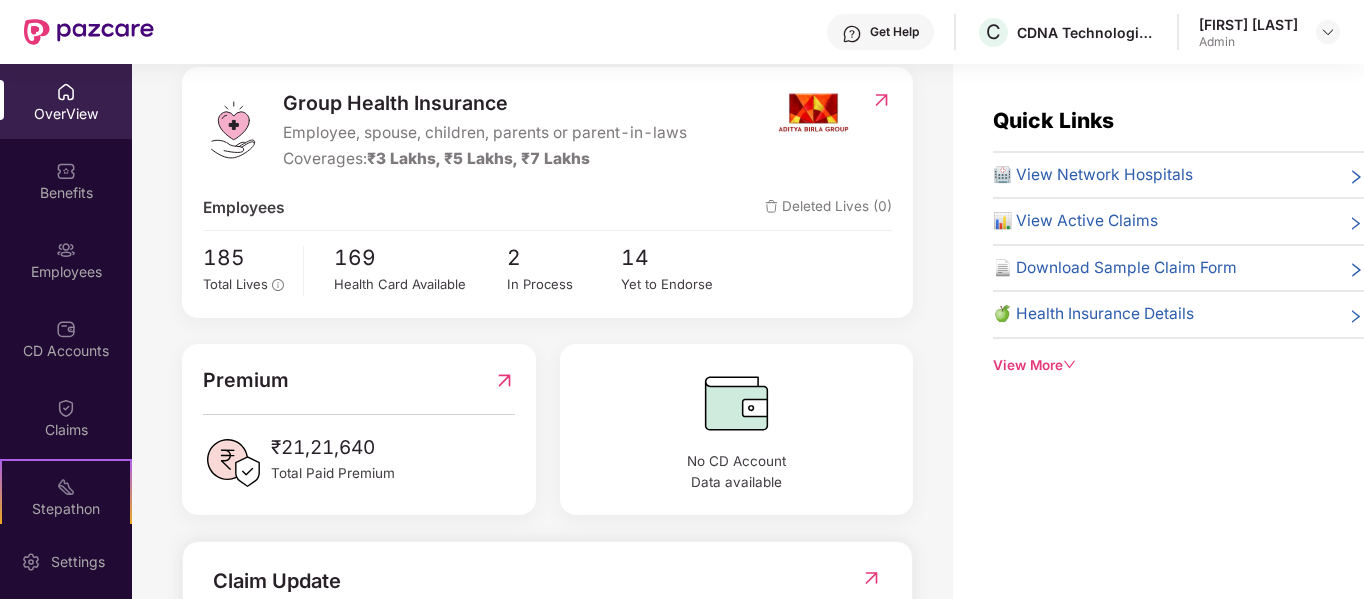 scroll, scrollTop: 254, scrollLeft: 0, axis: vertical 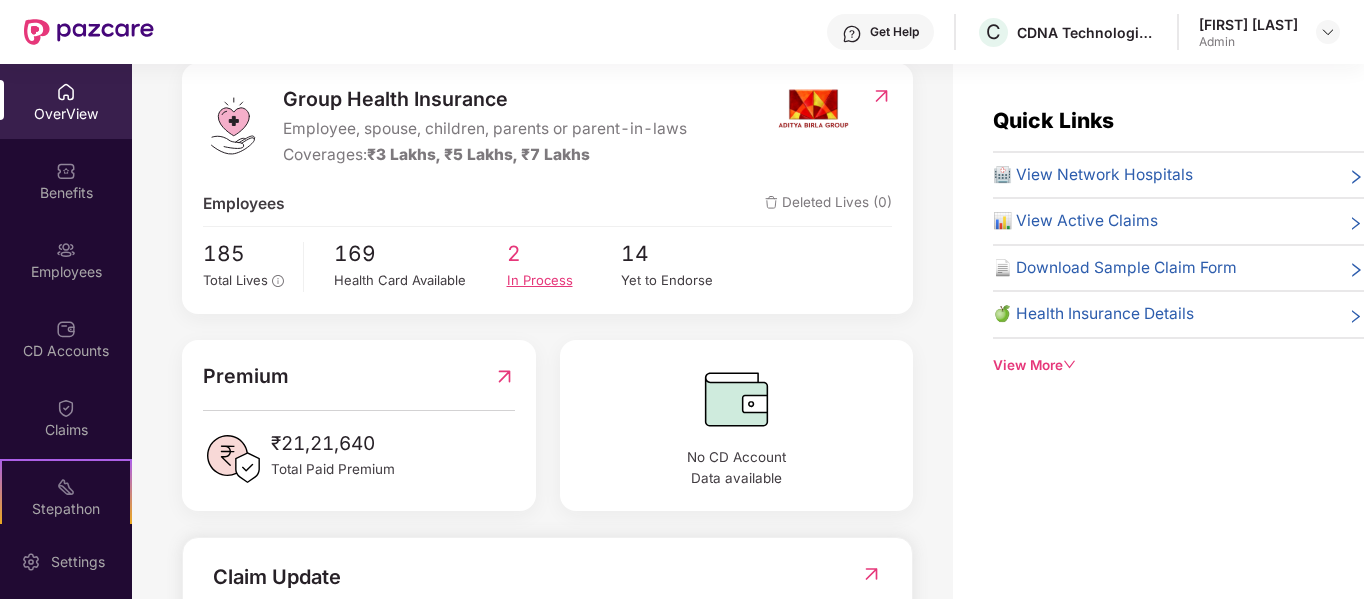 click on "In Process" at bounding box center [564, 280] 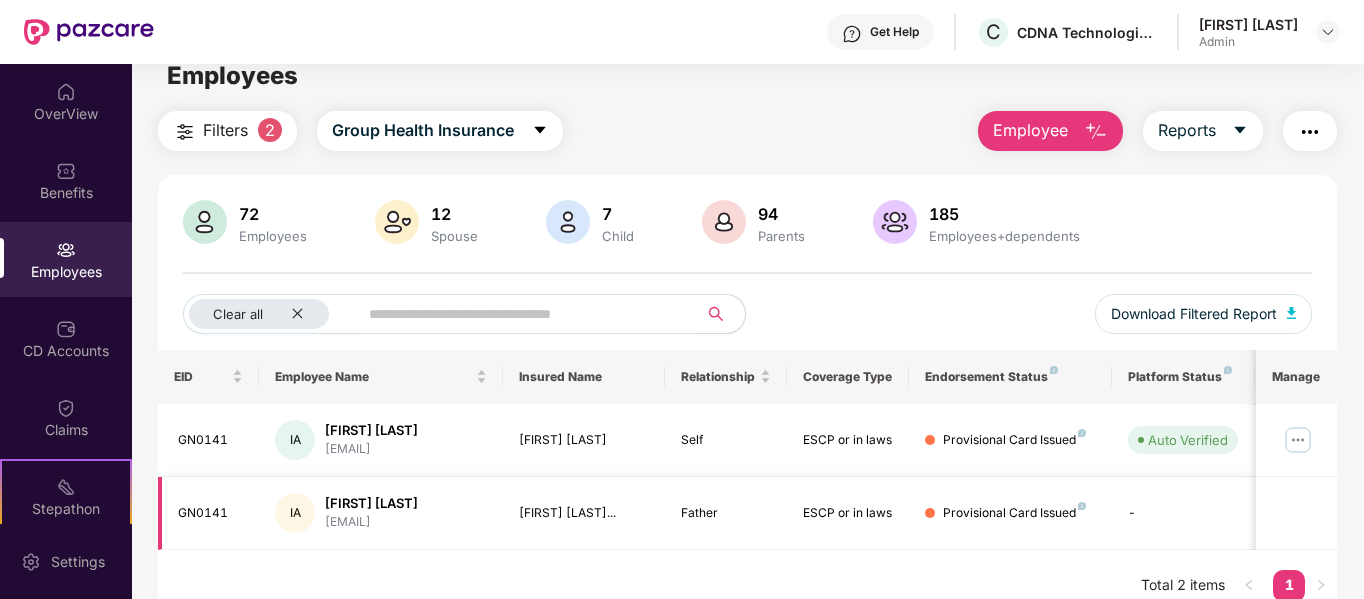 scroll, scrollTop: 64, scrollLeft: 0, axis: vertical 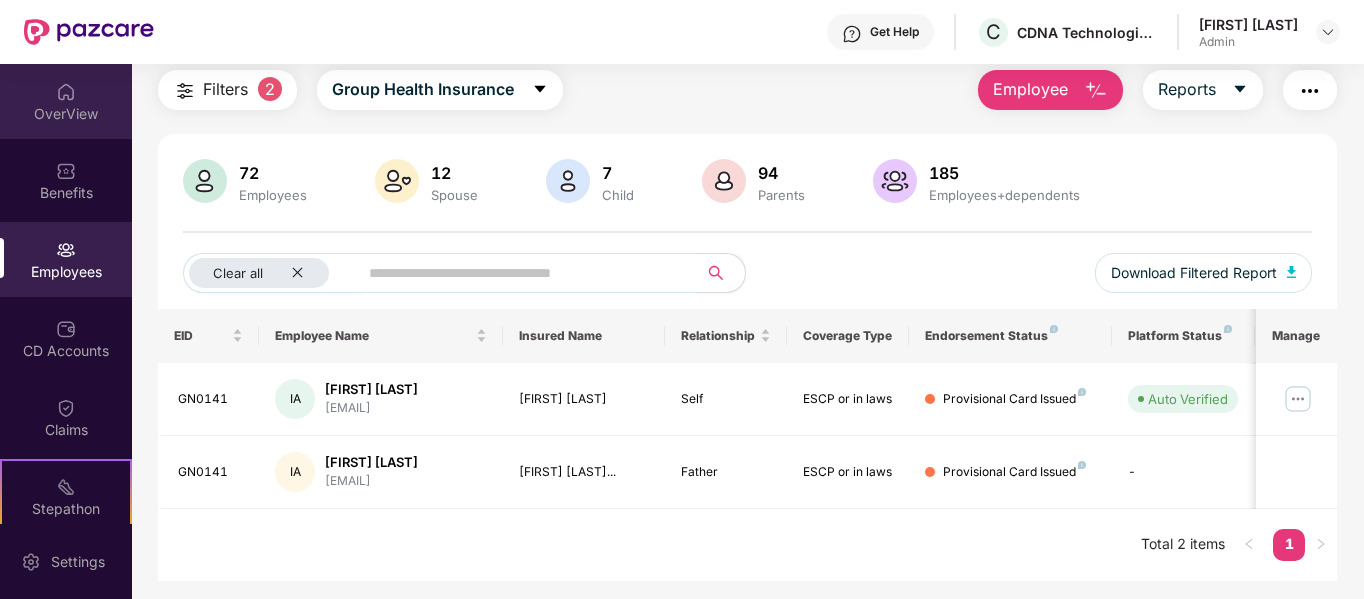click on "OverView" at bounding box center [66, 114] 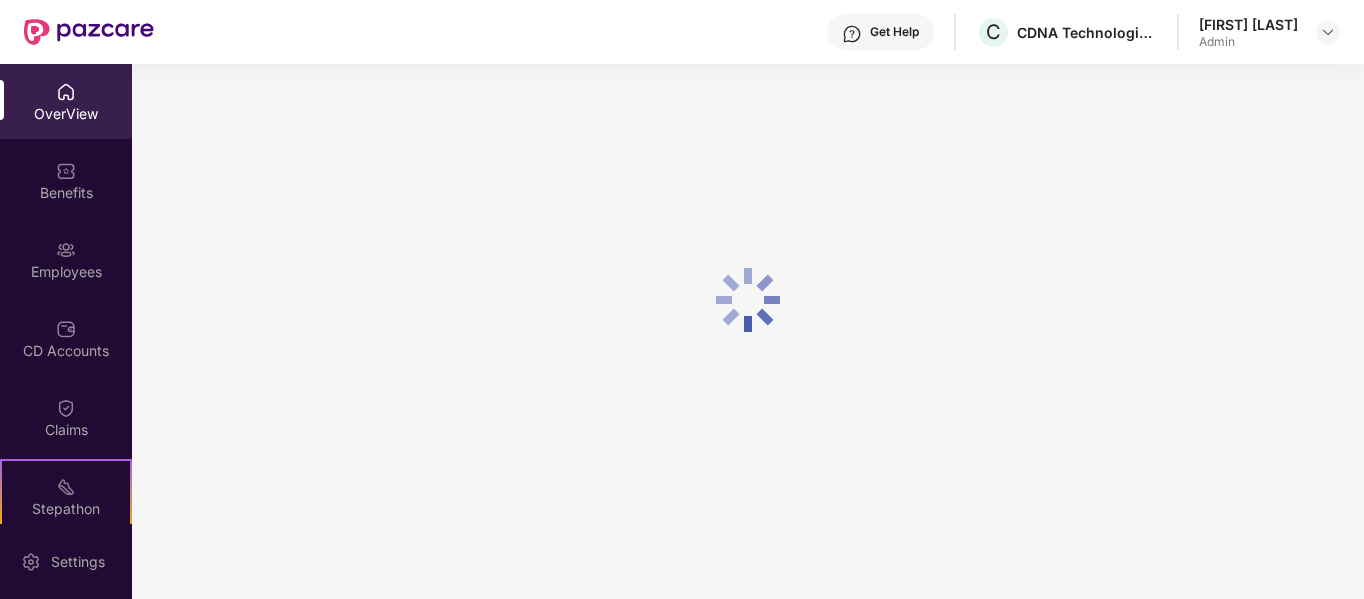 click on "OverView" at bounding box center (66, 114) 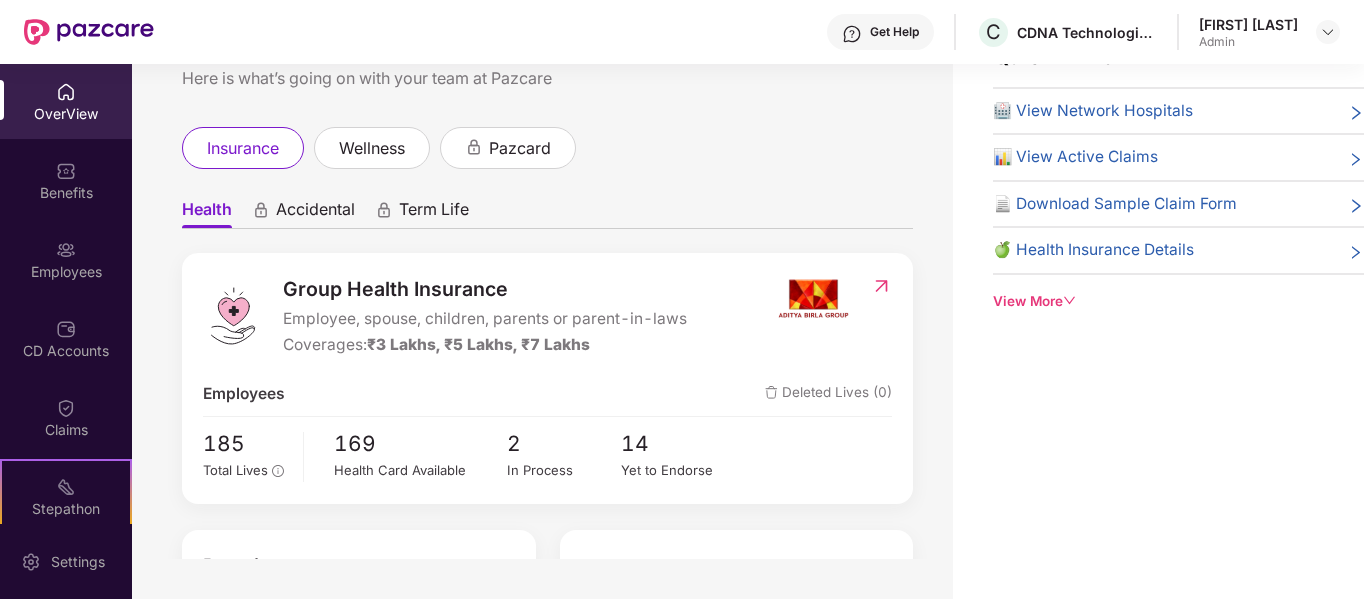 click on "OverView" at bounding box center [66, 114] 